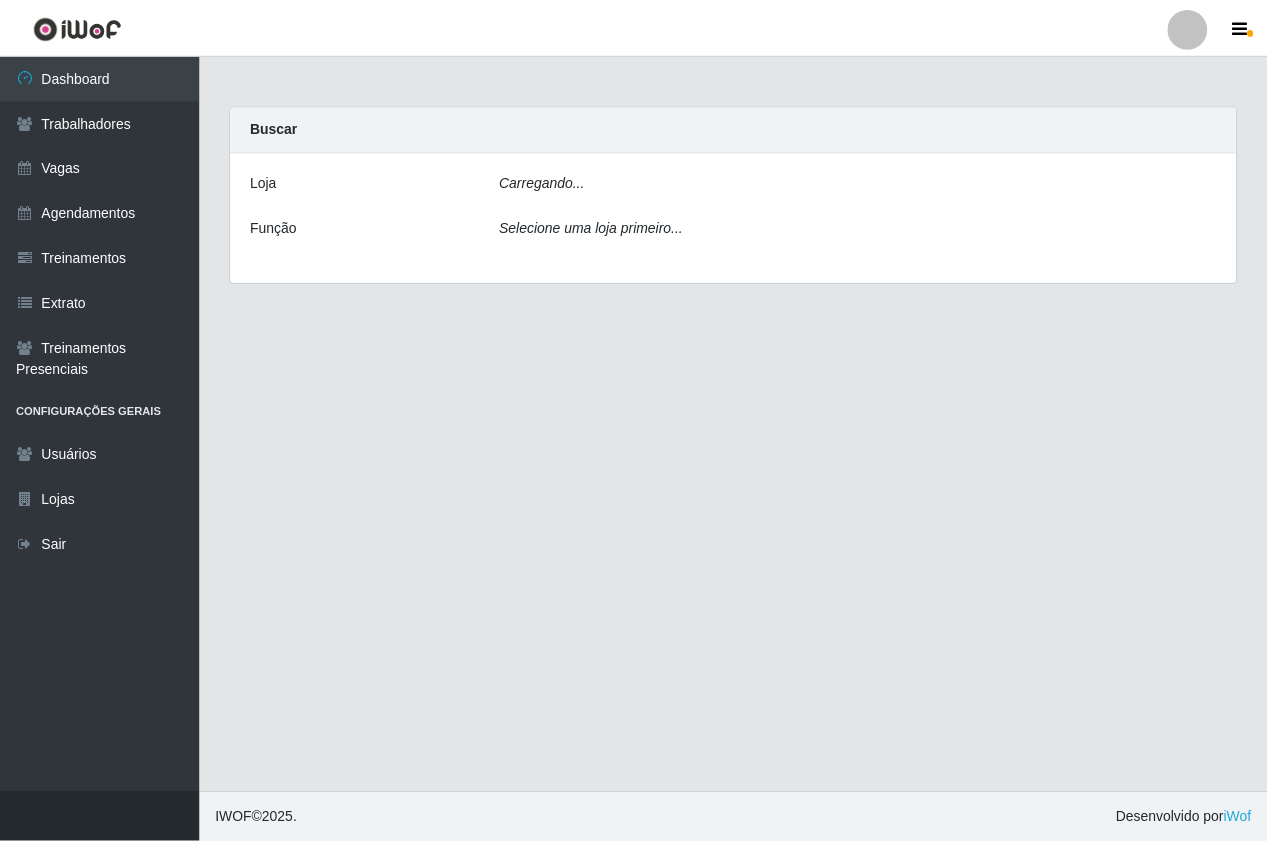 scroll, scrollTop: 0, scrollLeft: 0, axis: both 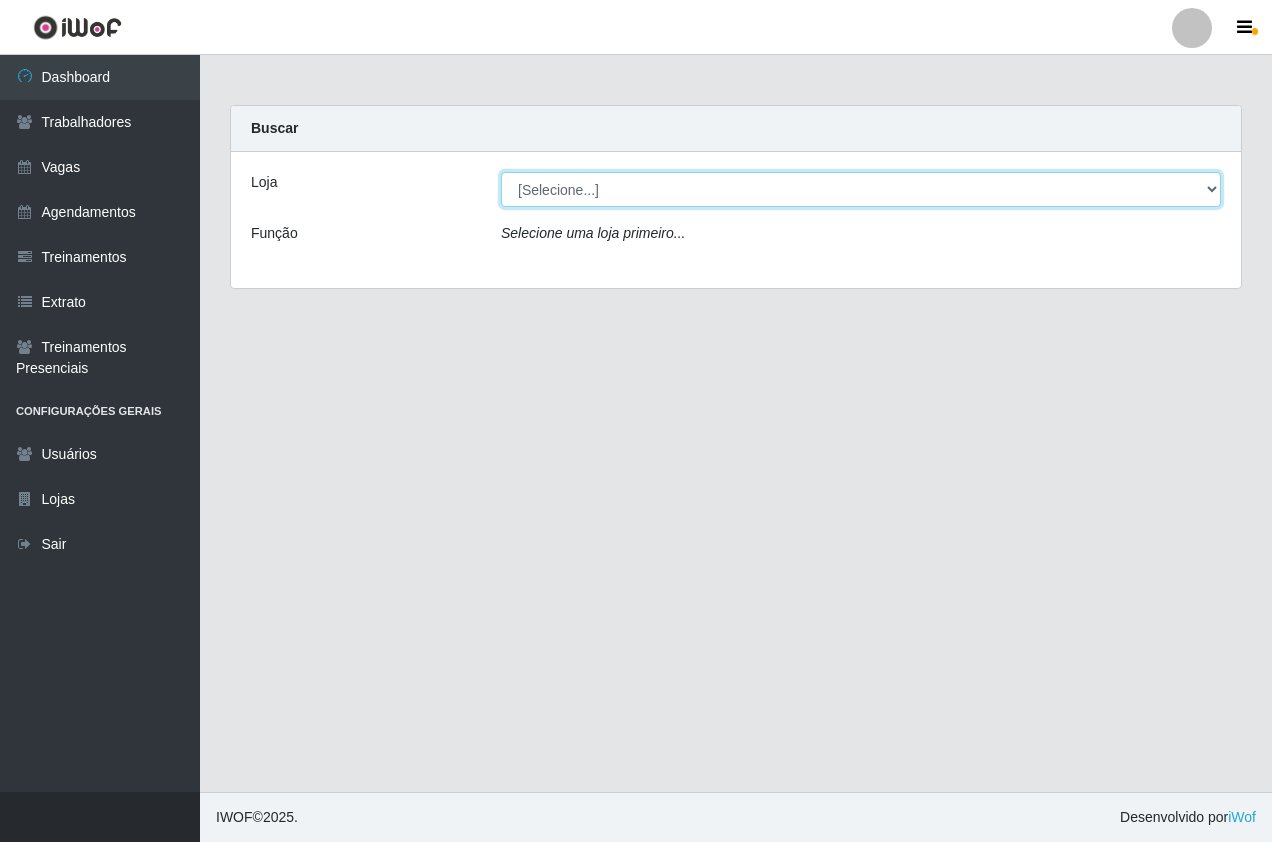 click on "[Selecione...] Pizza Nostra" at bounding box center [861, 189] 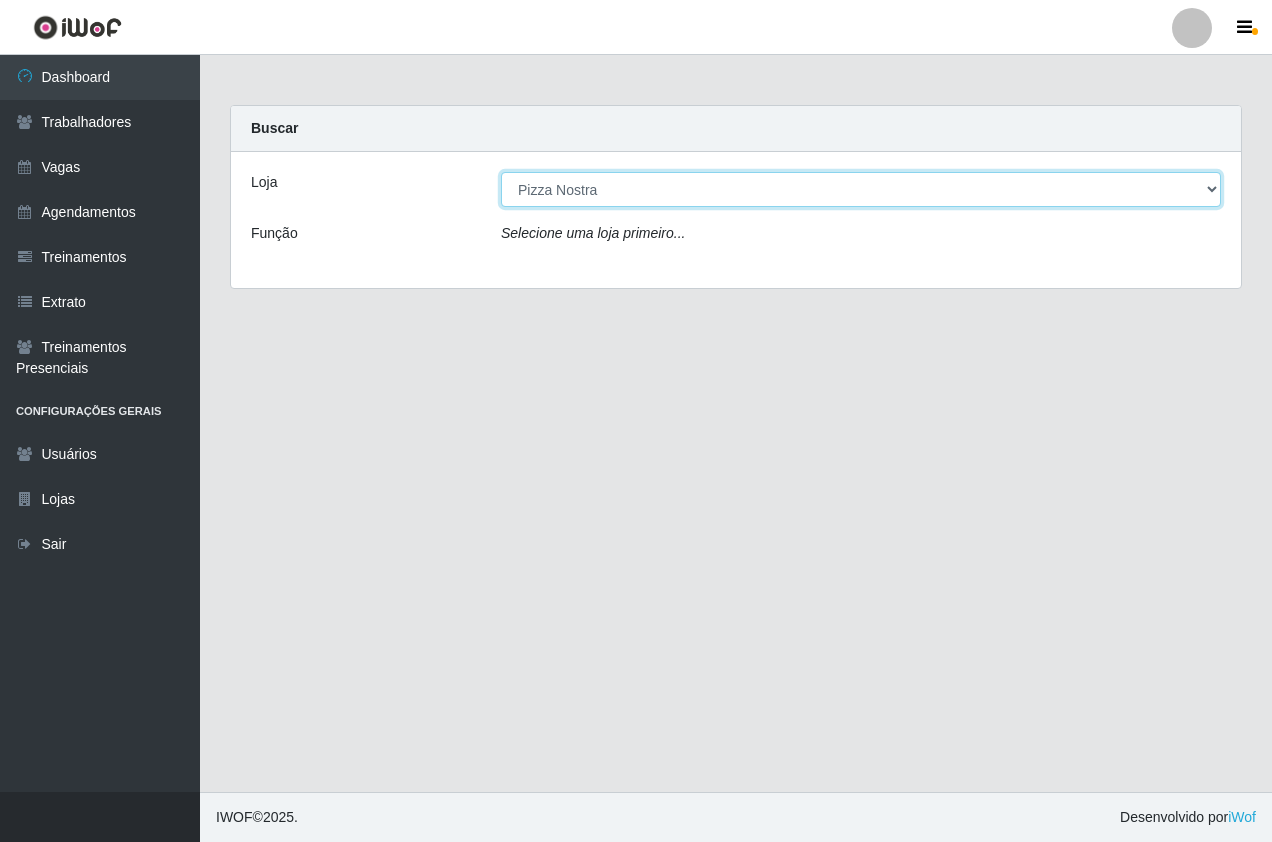 click on "[Selecione...] Pizza Nostra" at bounding box center [861, 189] 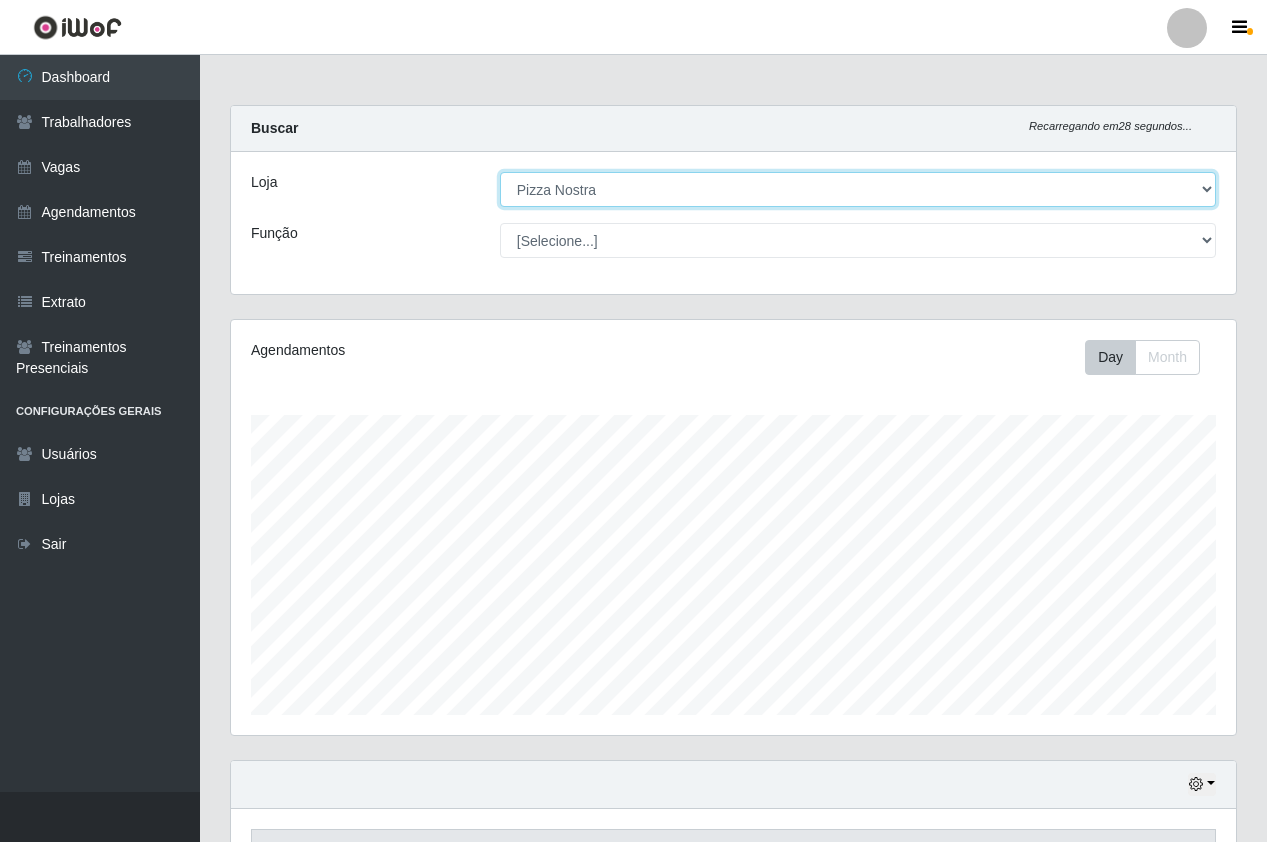 scroll, scrollTop: 999585, scrollLeft: 998995, axis: both 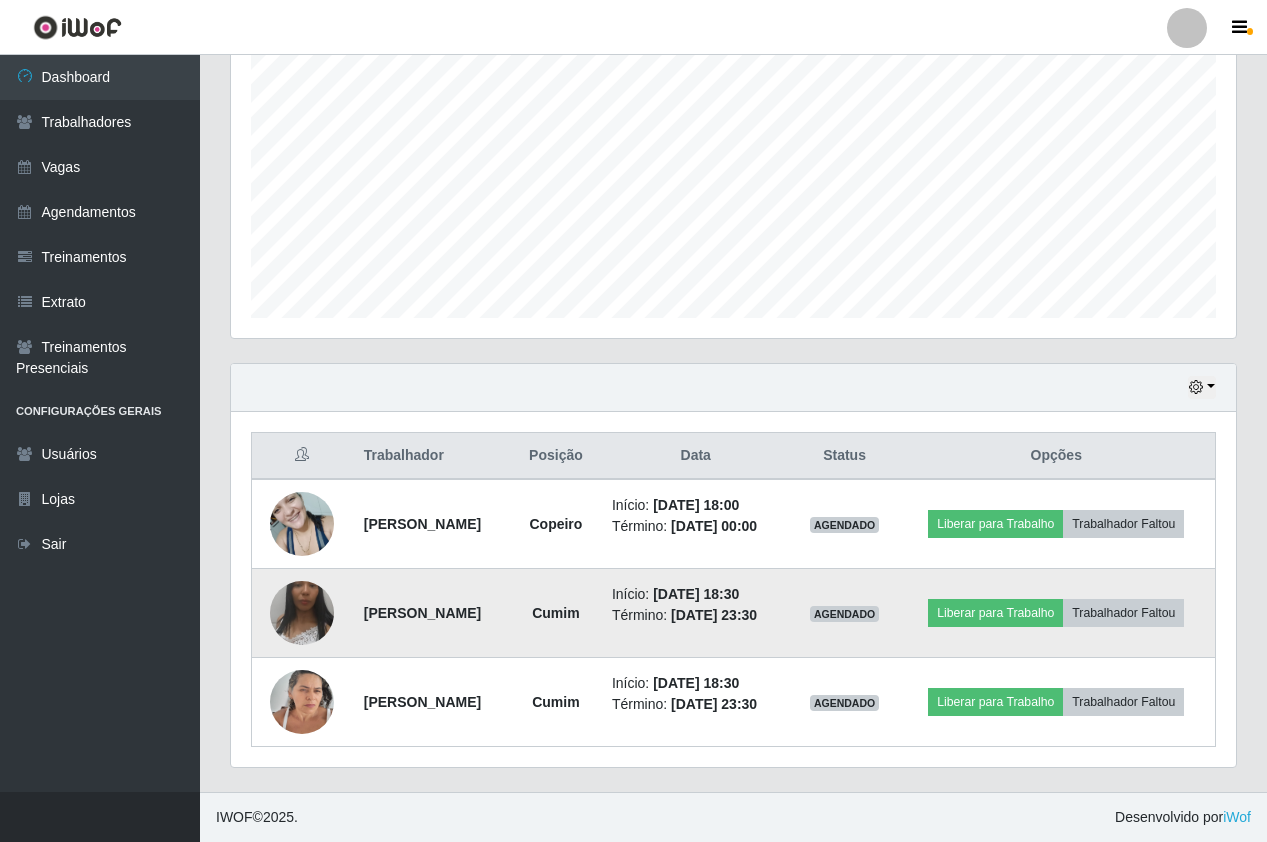 click at bounding box center [302, 613] 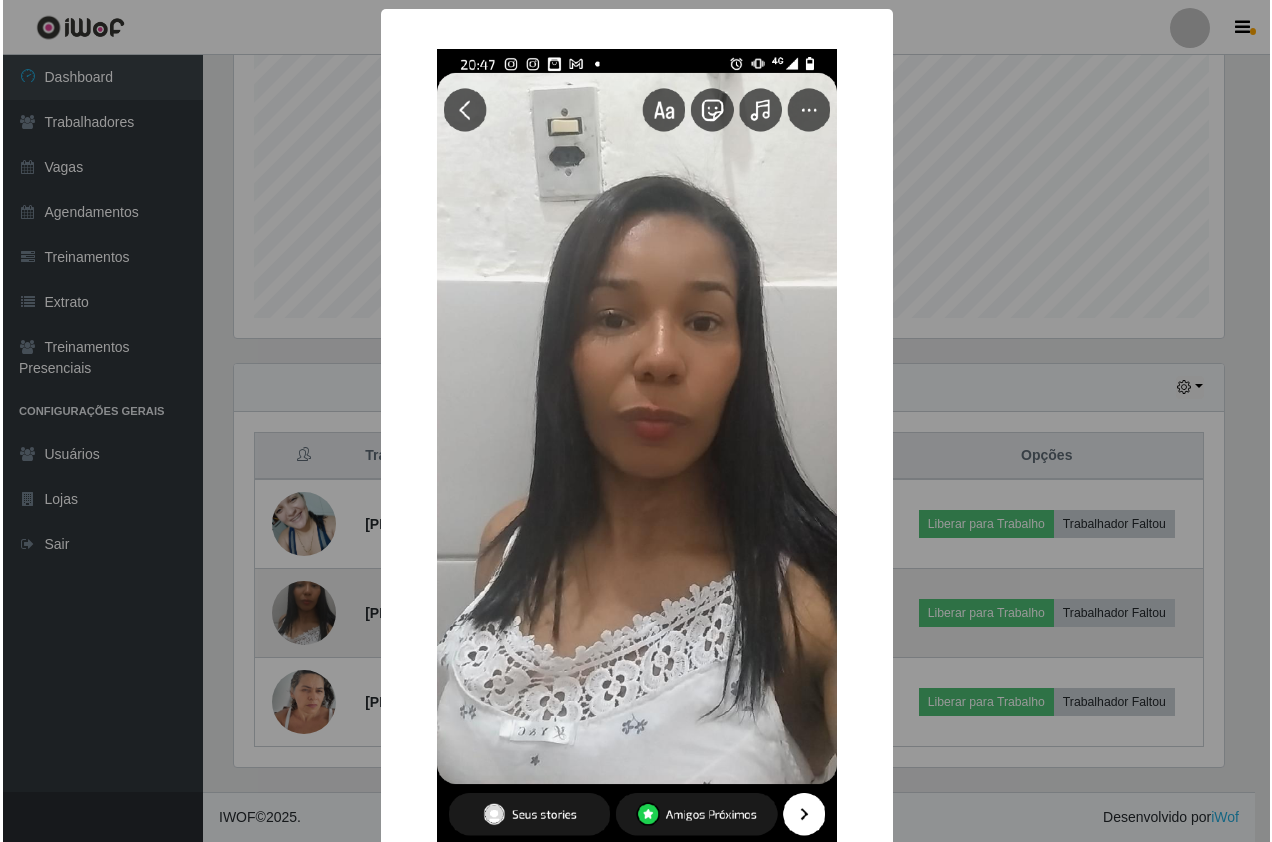 scroll, scrollTop: 999585, scrollLeft: 999005, axis: both 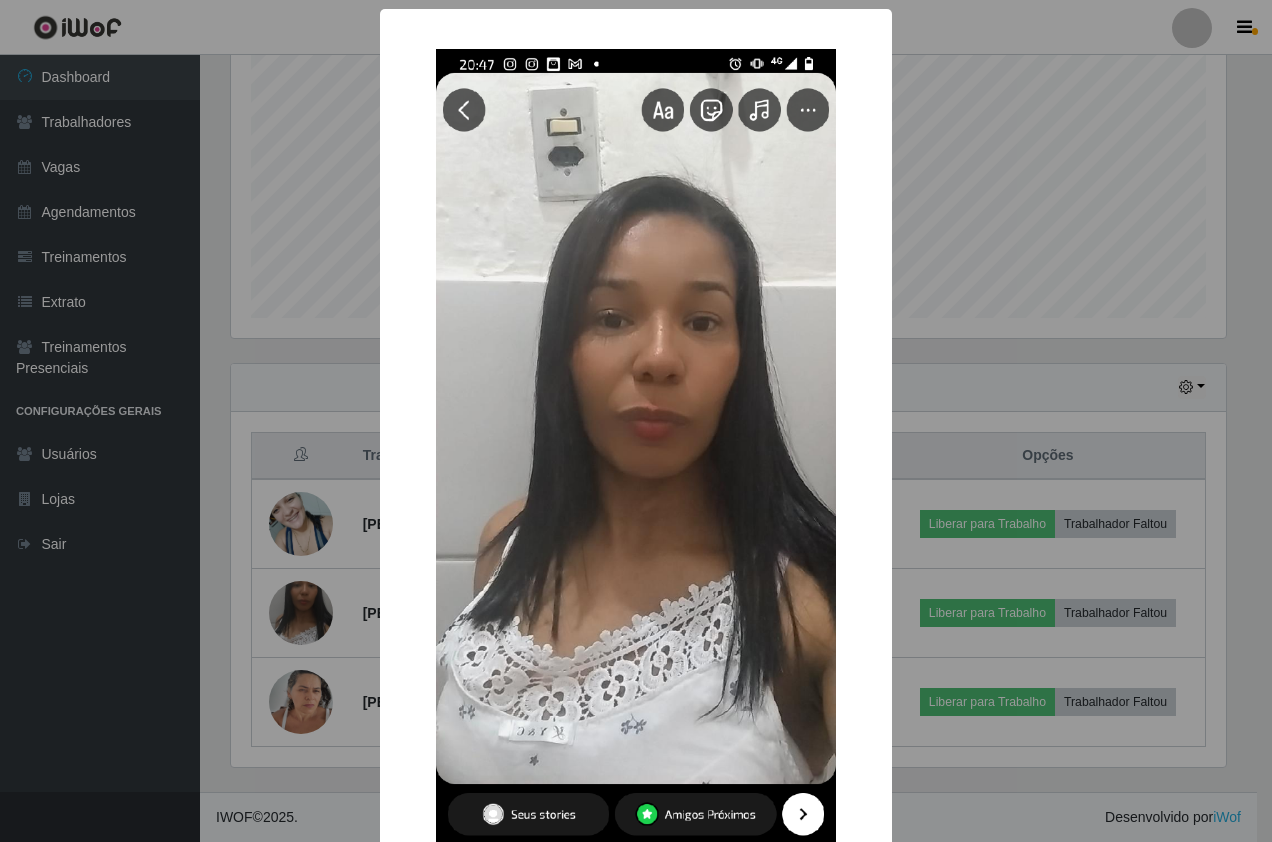 click on "× OK Cancel" at bounding box center (636, 421) 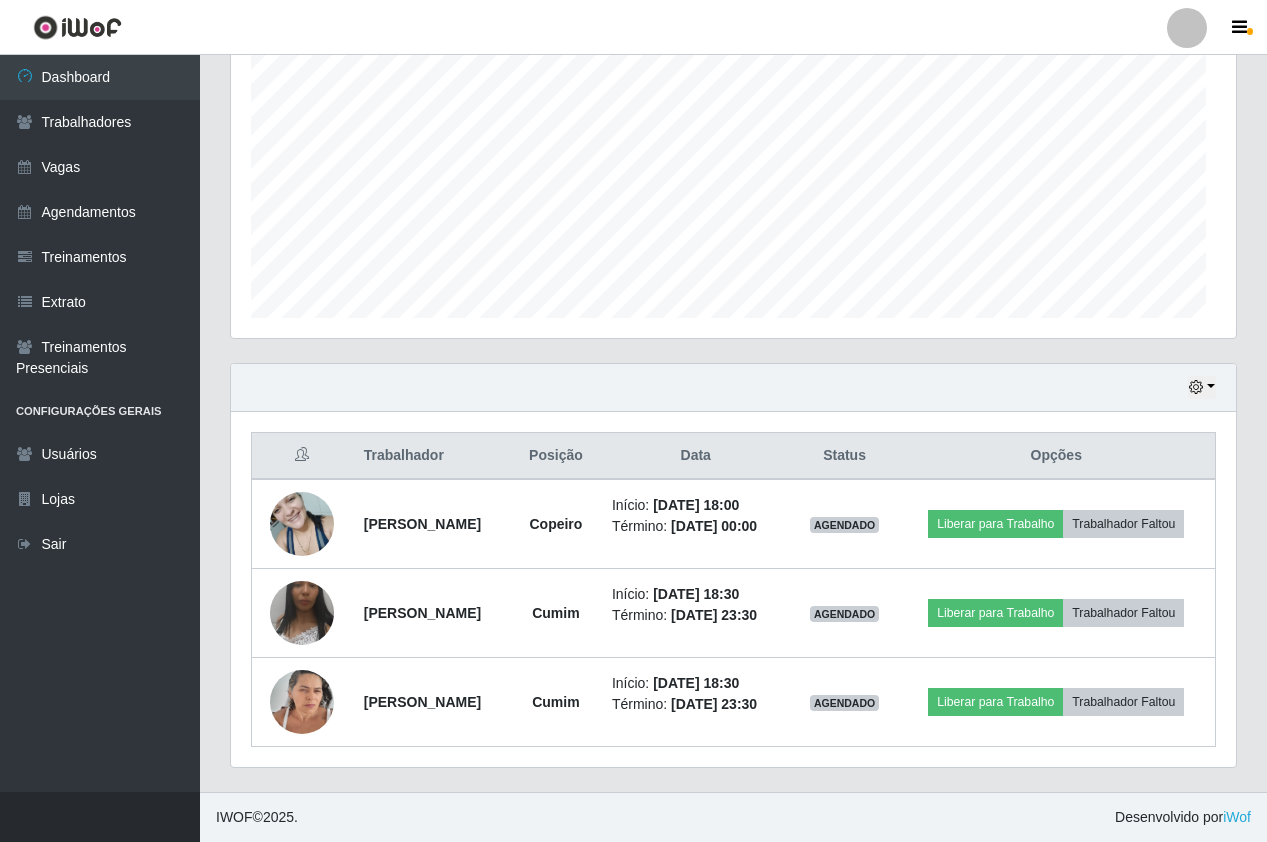 scroll, scrollTop: 999585, scrollLeft: 998995, axis: both 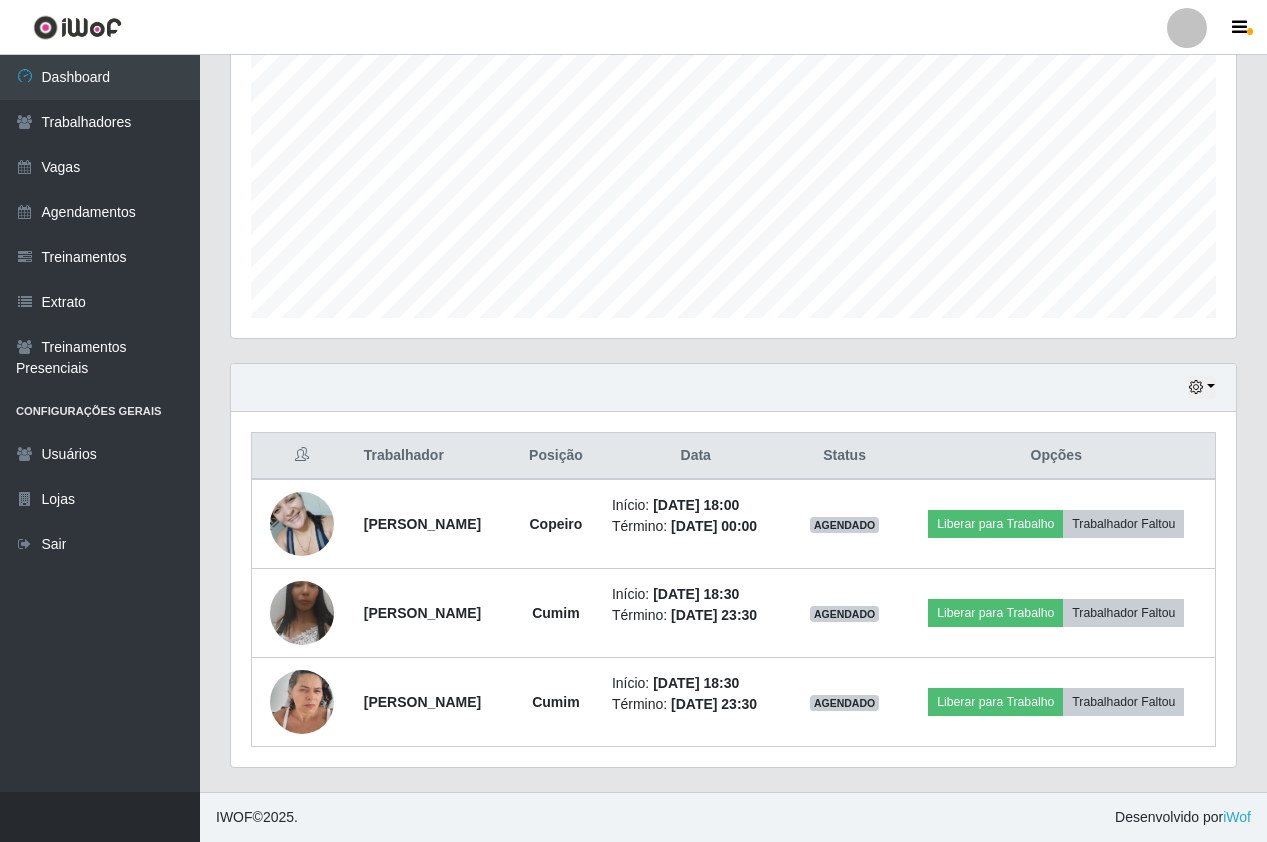 click on "Perfil  Alterar Senha  Sair Dashboard Trabalhadores Vagas Agendamentos Treinamentos Extrato Treinamentos Presenciais Configurações Gerais   Usuários Lojas Sair  Carregando...  Buscar Recarregando em  26   segundos... Loja [Selecione...] Pizza Nostra Função [Selecione...] ASG ASG + ASG ++ Auxiliar de Cozinha Auxiliar de Cozinha + Auxiliar de Cozinha ++ Copeiro Copeiro + Copeiro ++ Cumim Cumim + Cumim ++ Garçom Garçom + Garçom ++  Agendamentos Day Month 03/06 Agendamentos 16   Hoje 1 dia 3 dias 1 Semana Não encerrados Trabalhador Posição Data Status Opções Simone da Silva Simões  Copeiro   Início:   17/07/2025, 18:00 Término:   18/07/2025, 00:00 AGENDADO Liberar para Trabalho Trabalhador Faltou Aline valdivino da Silva Cumim   Início:   17/07/2025, 18:30 Término:   17/07/2025, 23:30 AGENDADO Liberar para Trabalho Trabalhador Faltou Maria José Carlos da Silva Cumim   Início:   17/07/2025, 18:30 Término:   17/07/2025, 23:30 AGENDADO Liberar para Trabalho Trabalhador Faltou IWOF  ©  2025 ." at bounding box center (633, 222) 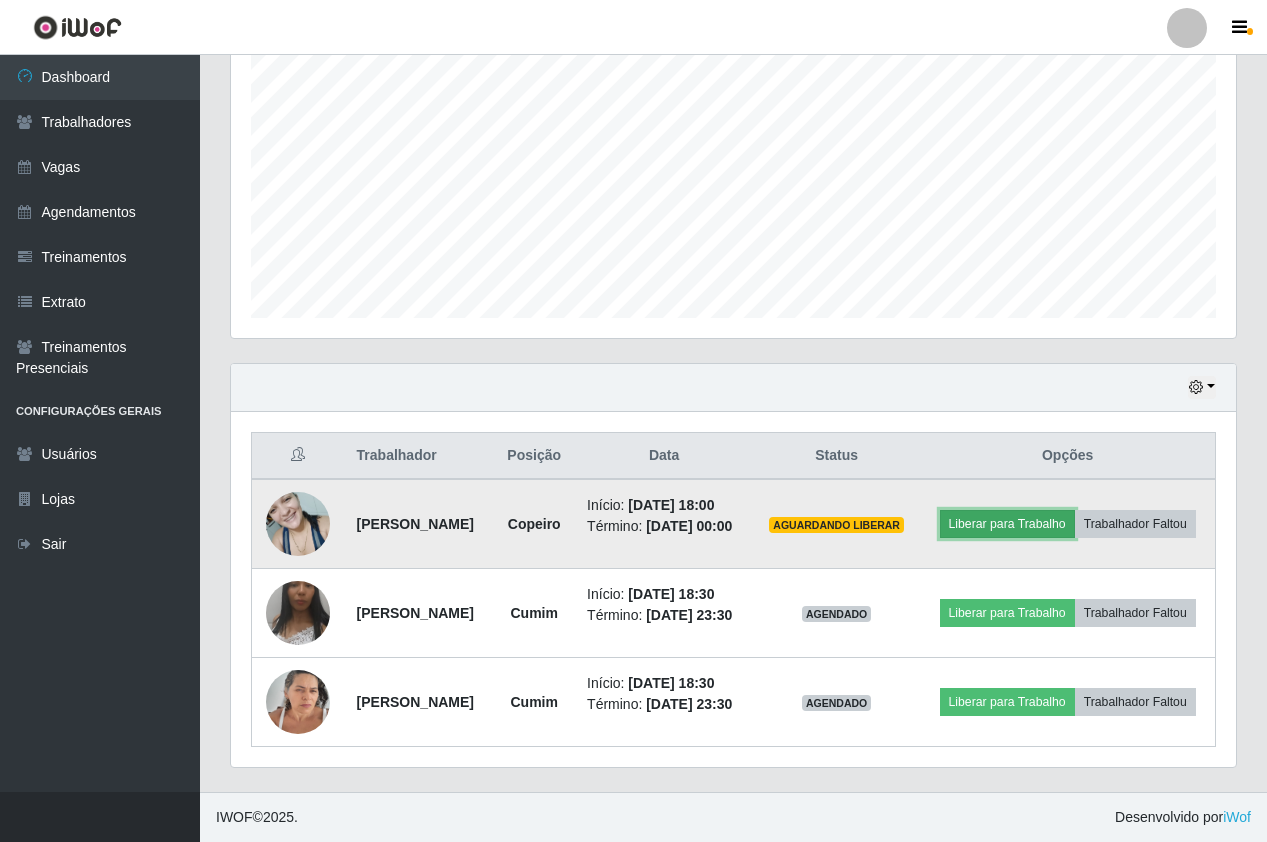 click on "Liberar para Trabalho" at bounding box center (1007, 524) 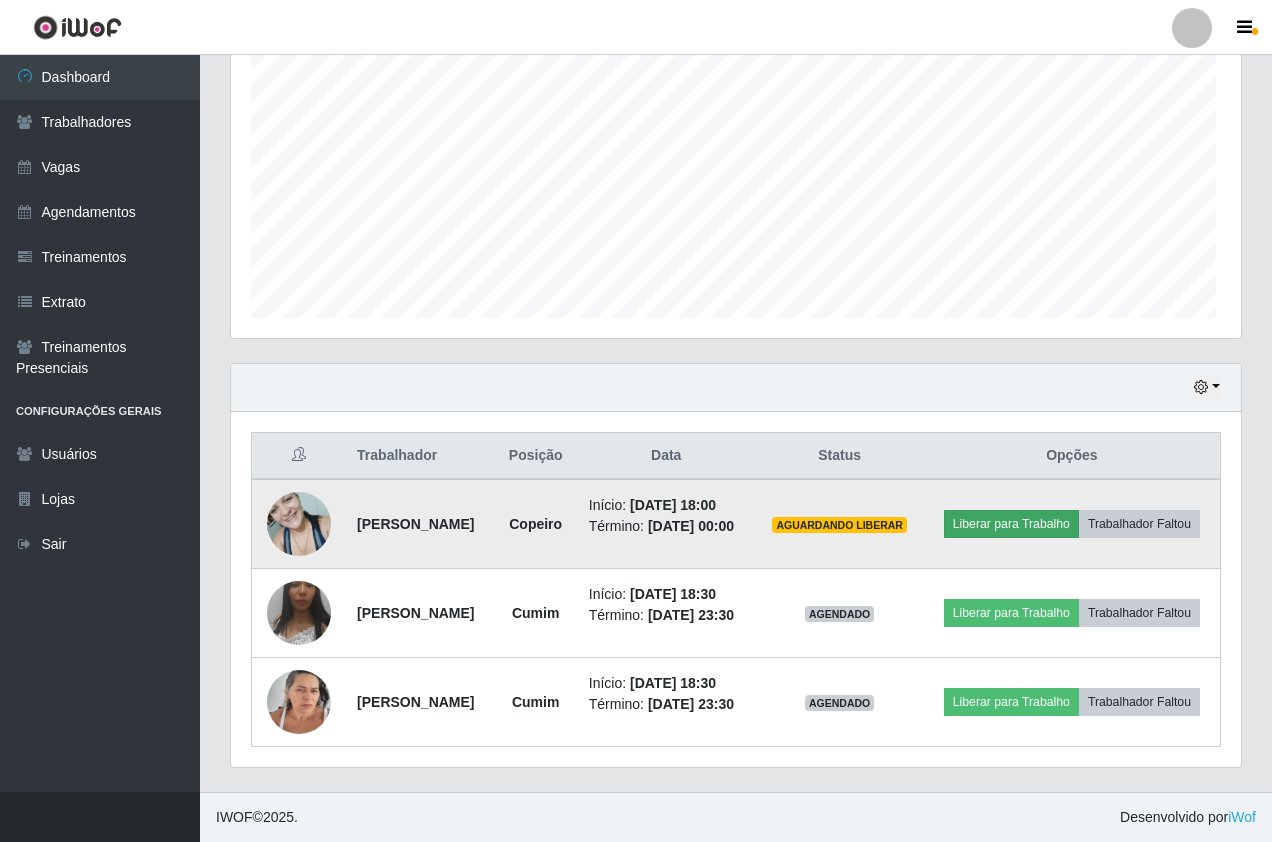 scroll, scrollTop: 999585, scrollLeft: 999005, axis: both 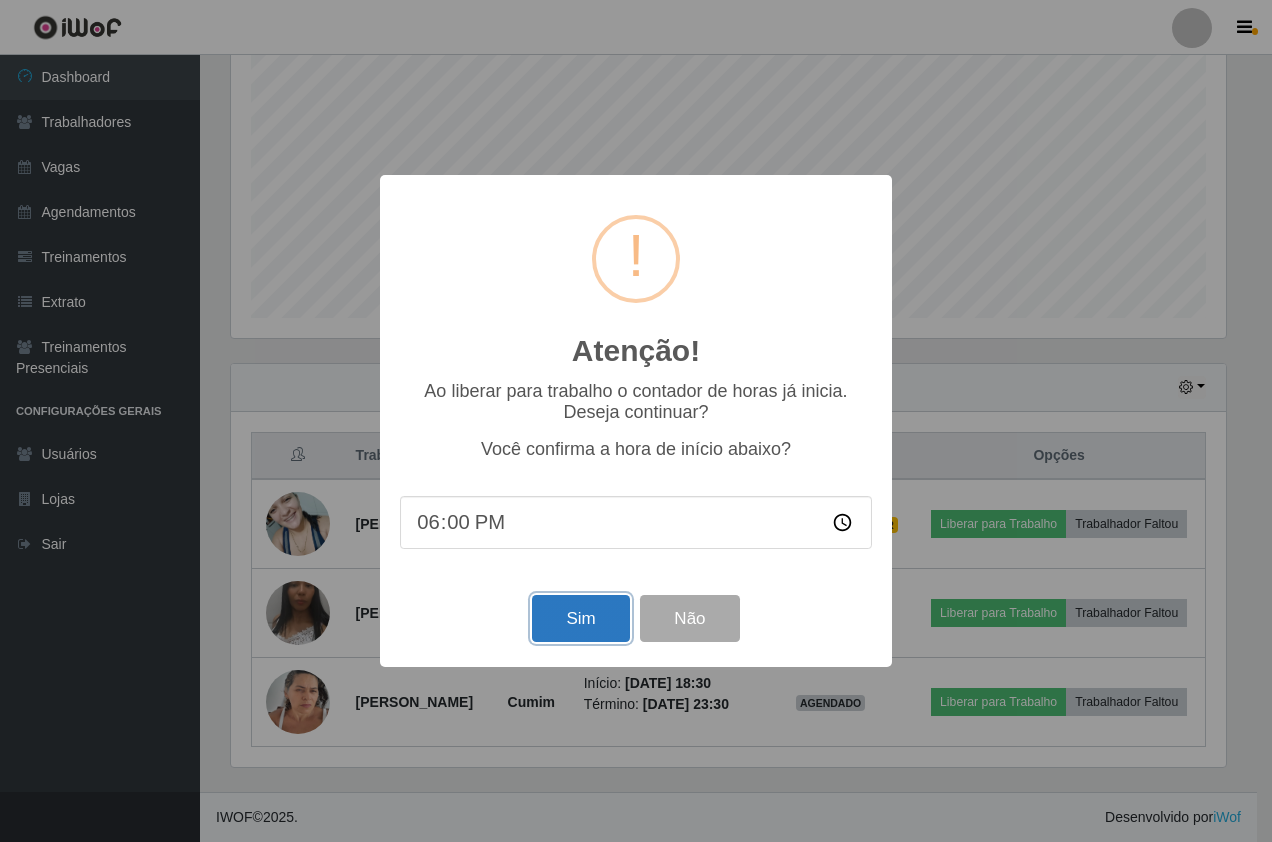 click on "Sim" at bounding box center [580, 618] 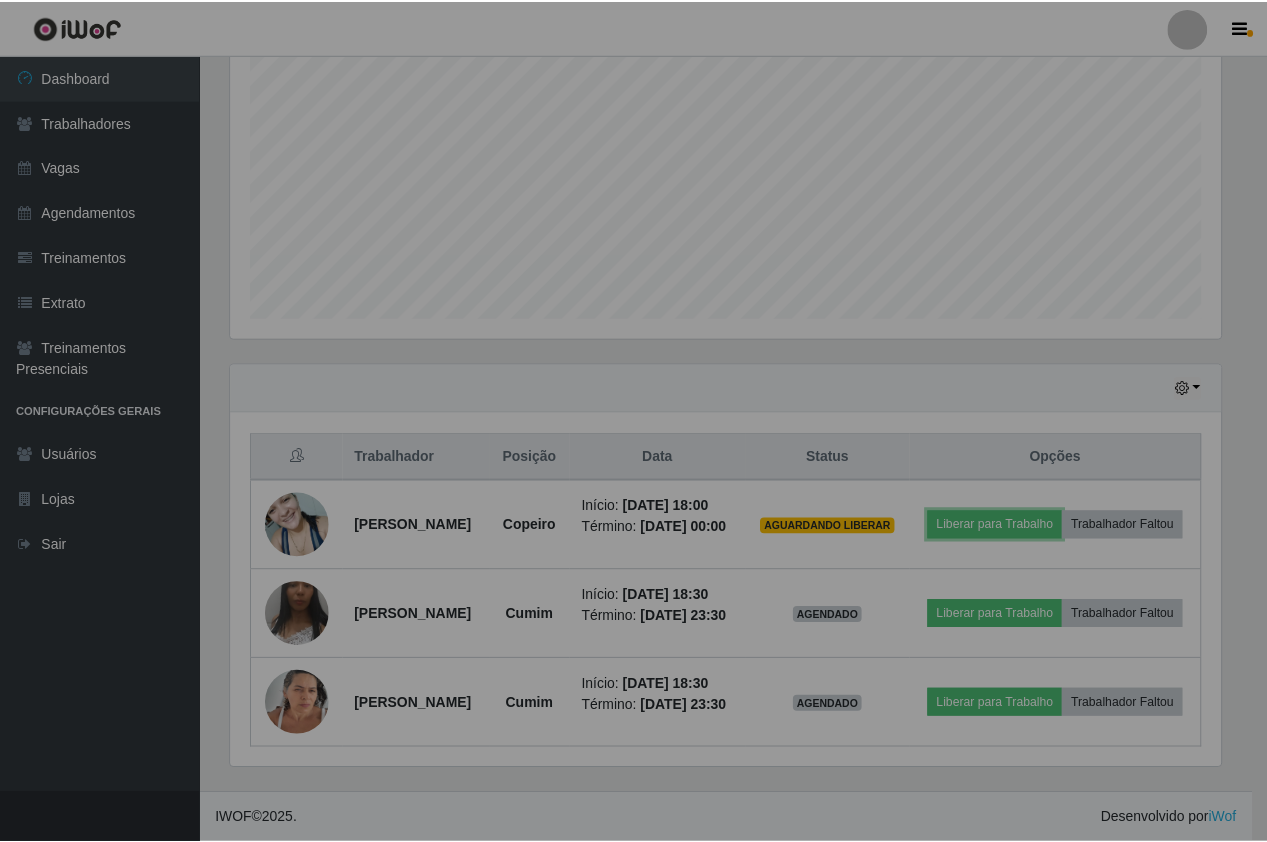 scroll, scrollTop: 999585, scrollLeft: 998995, axis: both 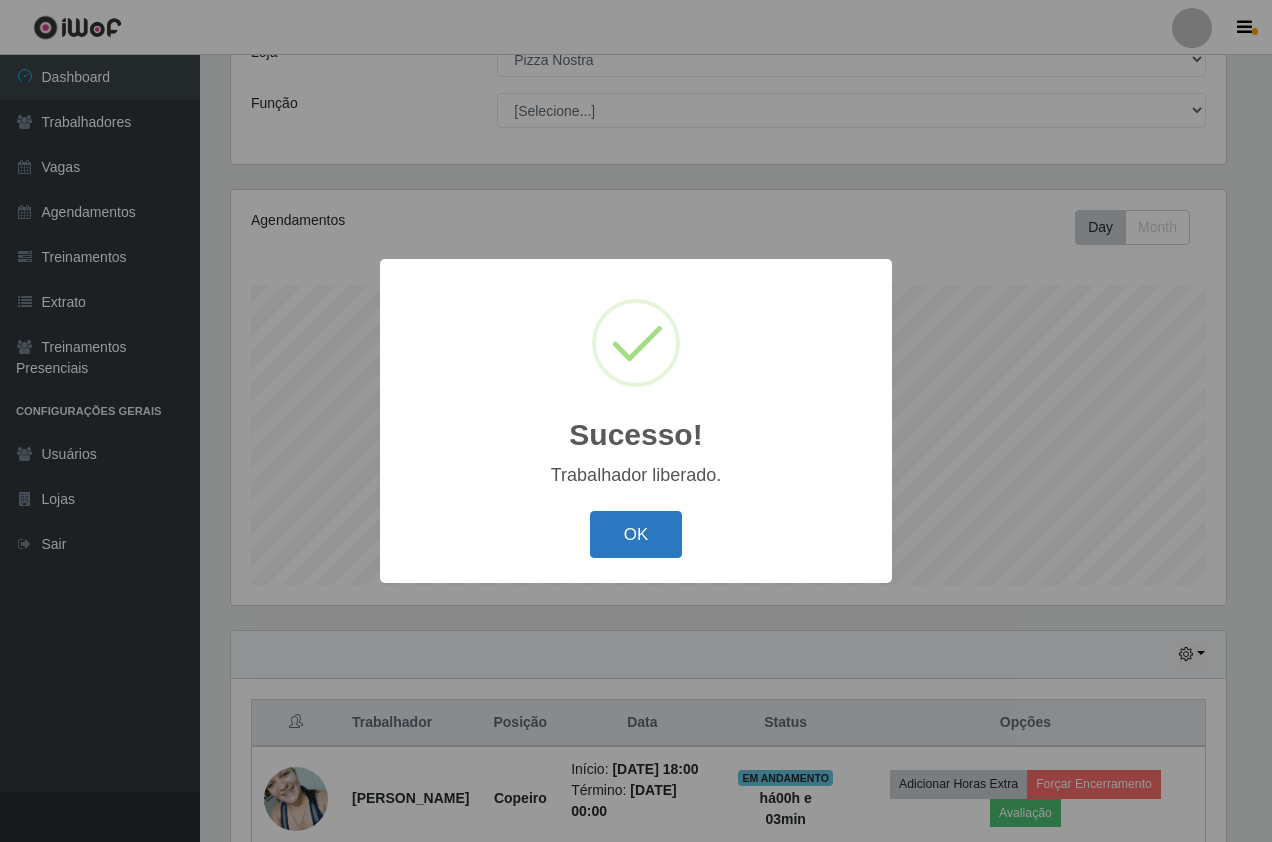 click on "OK" at bounding box center [636, 534] 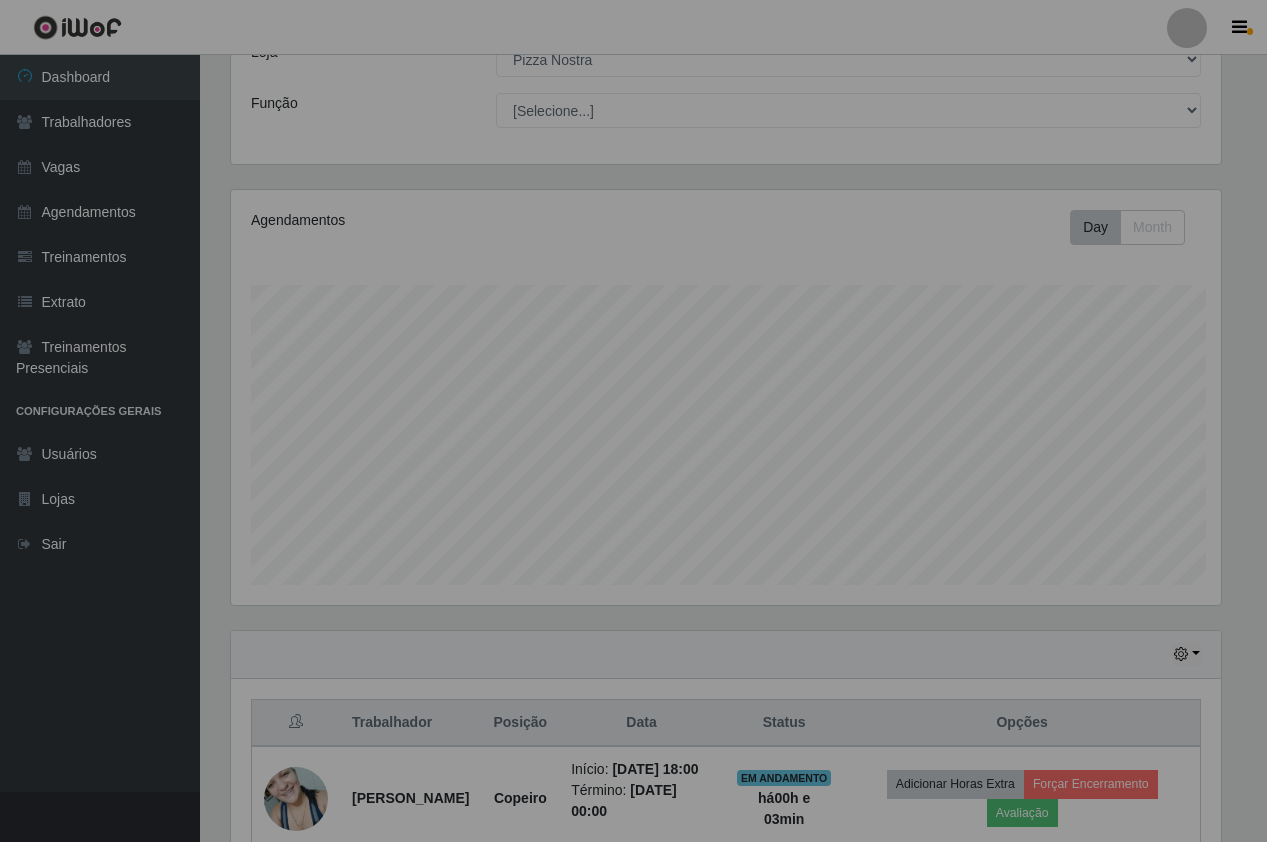 scroll, scrollTop: 999585, scrollLeft: 998995, axis: both 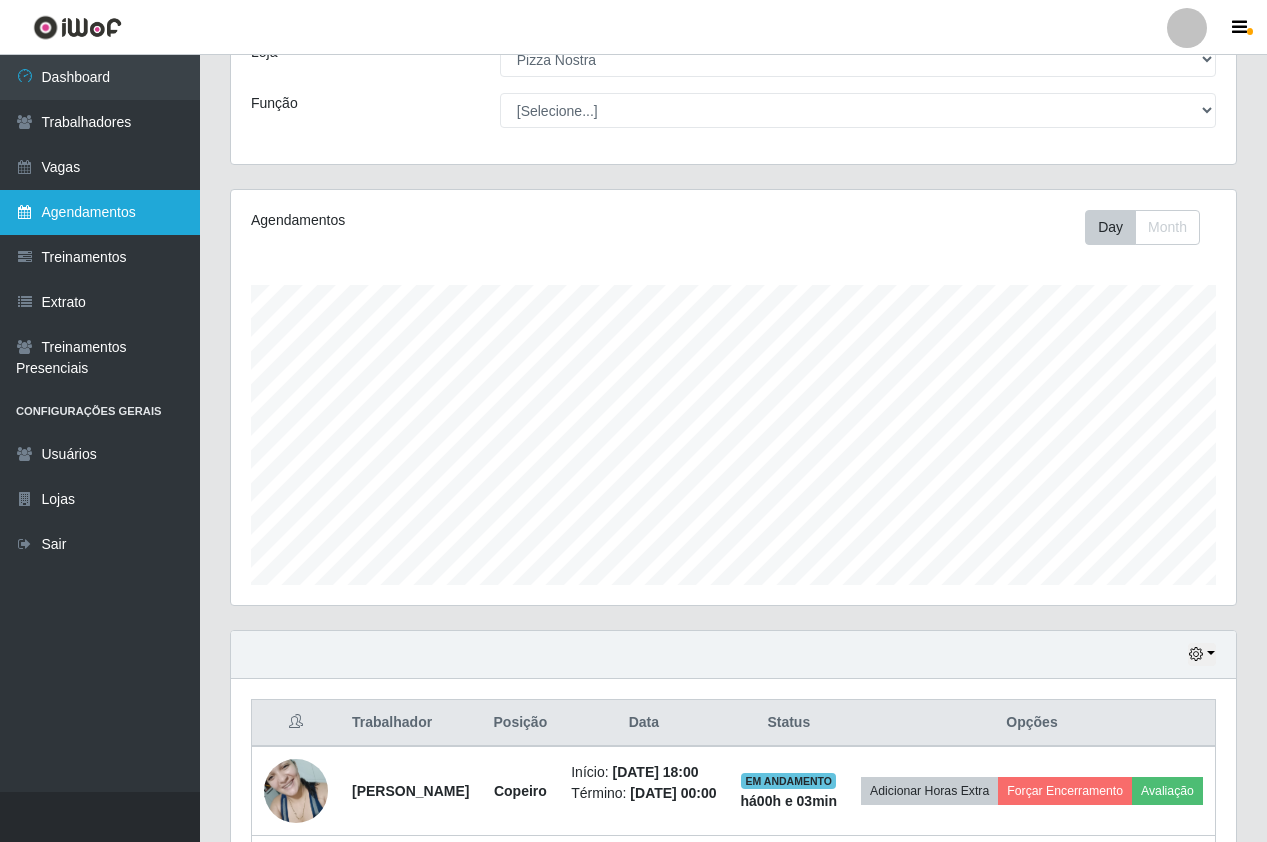 click on "Agendamentos" at bounding box center (100, 212) 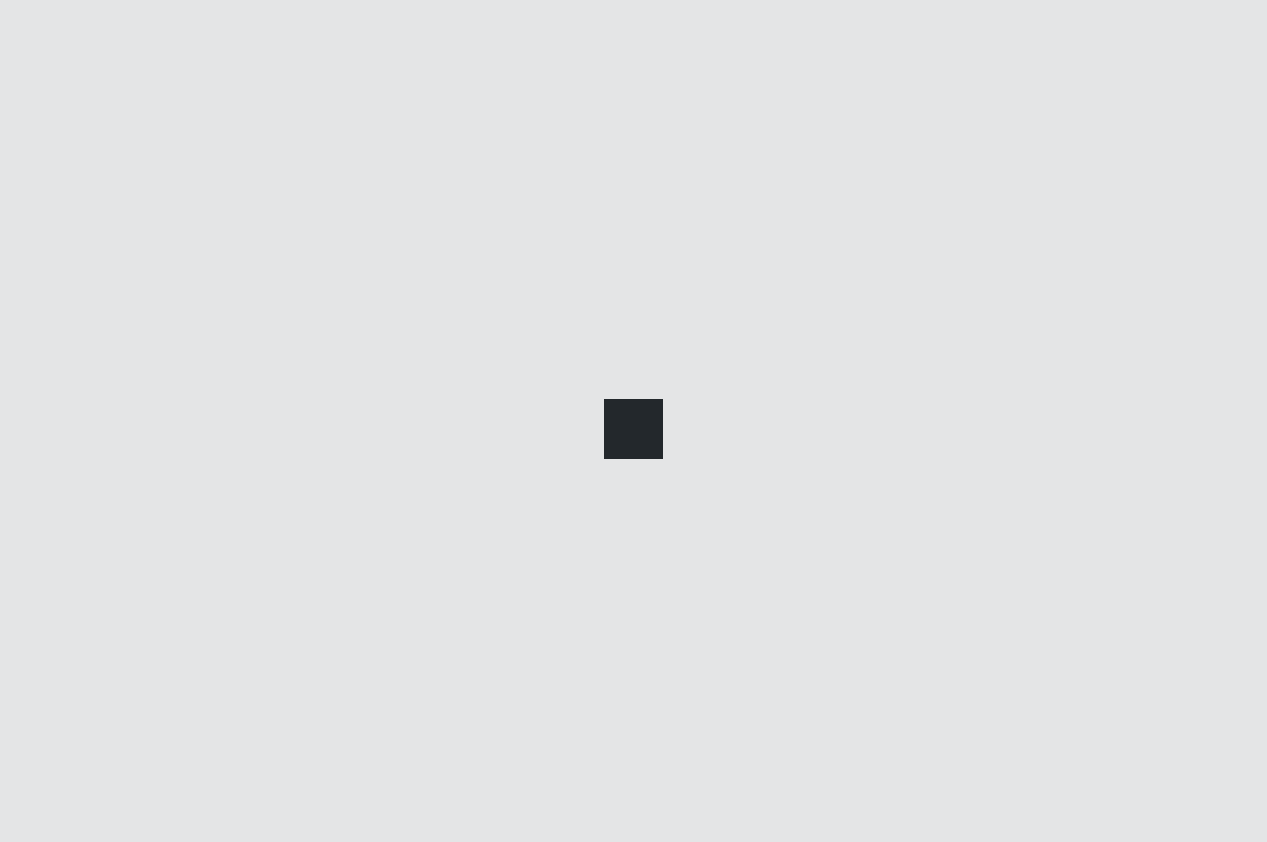 scroll, scrollTop: 0, scrollLeft: 0, axis: both 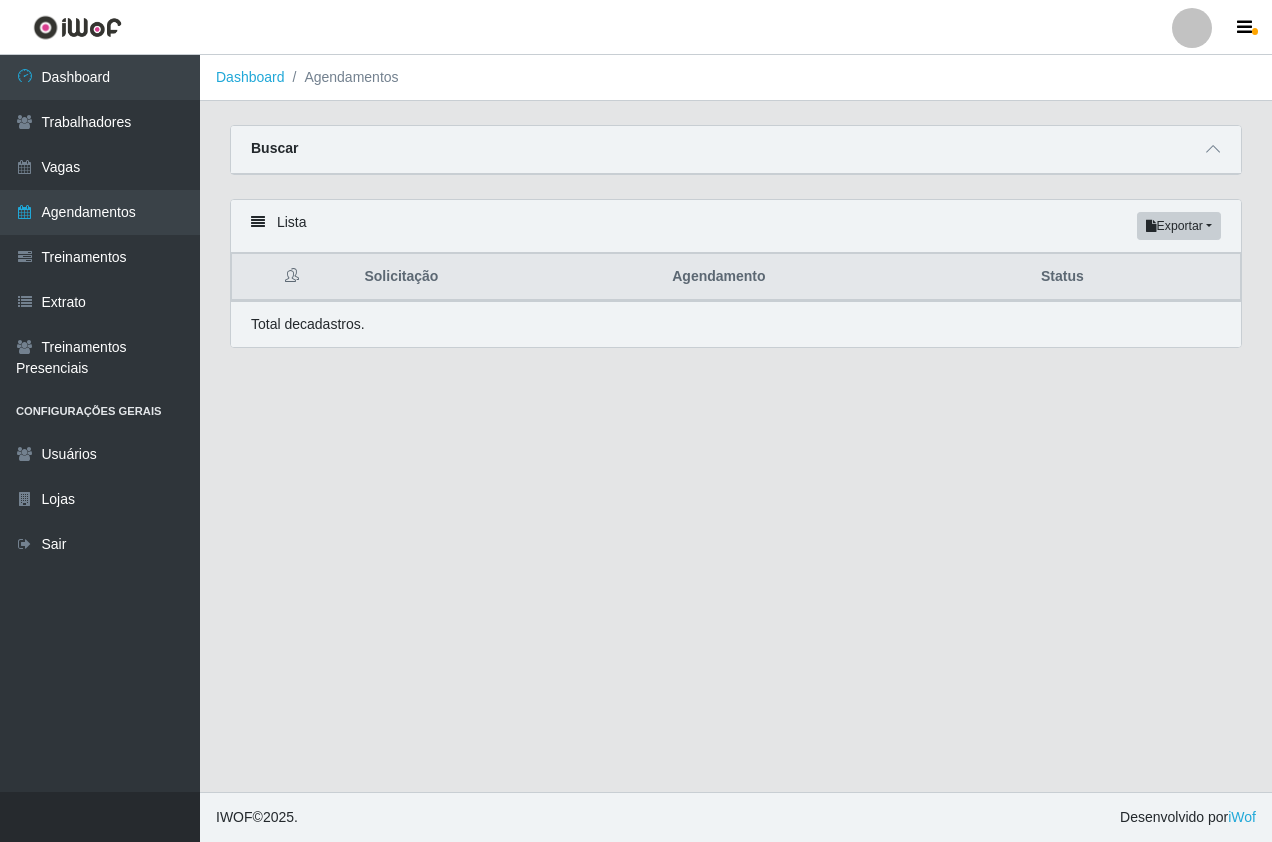 click on "Dashboard Agendamentos  Carregando...  Buscar Início em Término em Status [Selecione...] AGENDADO AGUARDANDO LIBERAR EM ANDAMENTO EM REVISÃO FINALIZADO CANCELADO FALTA Loja [Selecione...] Pizza Nostra Função Selecione uma loja primeiro...  Confirmar   Lista  Exportar PDF Excel Solicitação Agendamento Status Total de   cadastros." at bounding box center (736, 423) 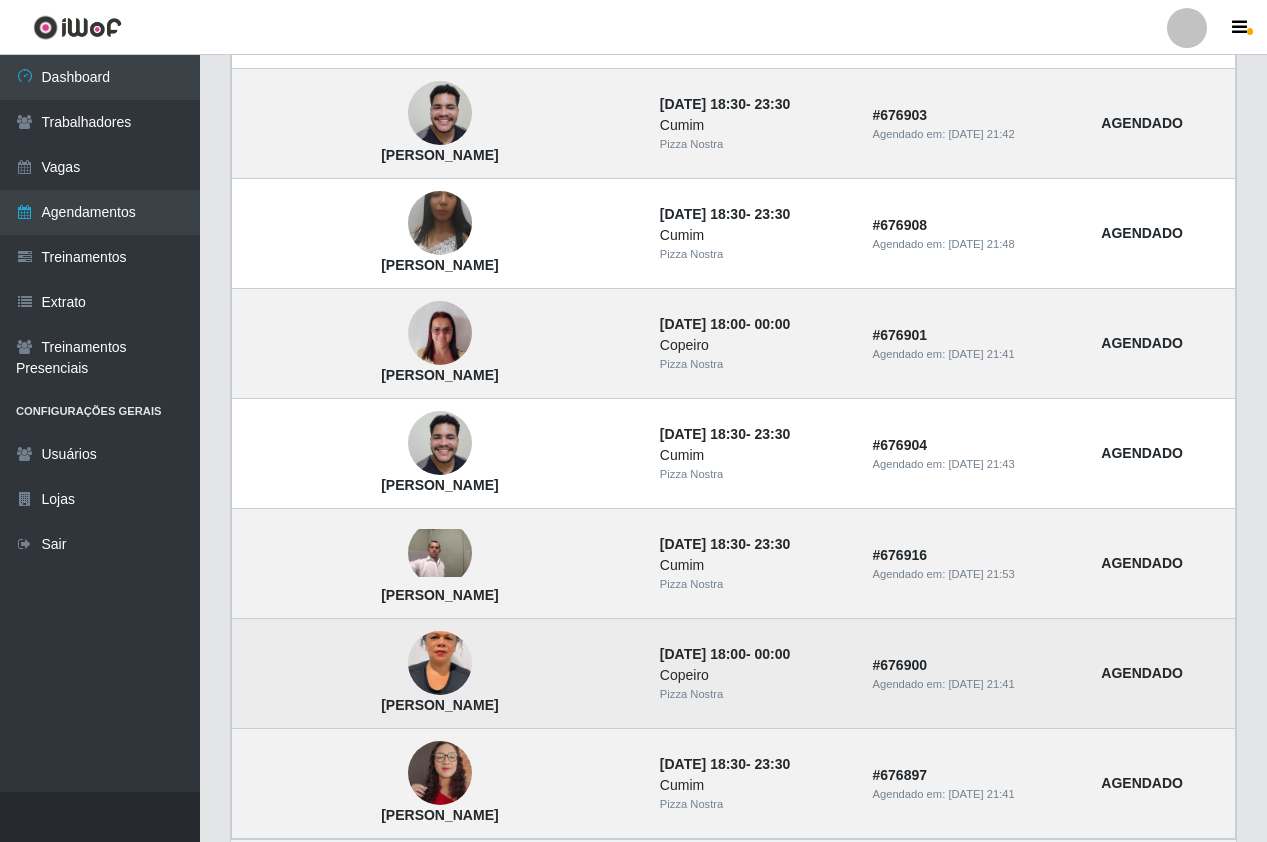 scroll, scrollTop: 1246, scrollLeft: 0, axis: vertical 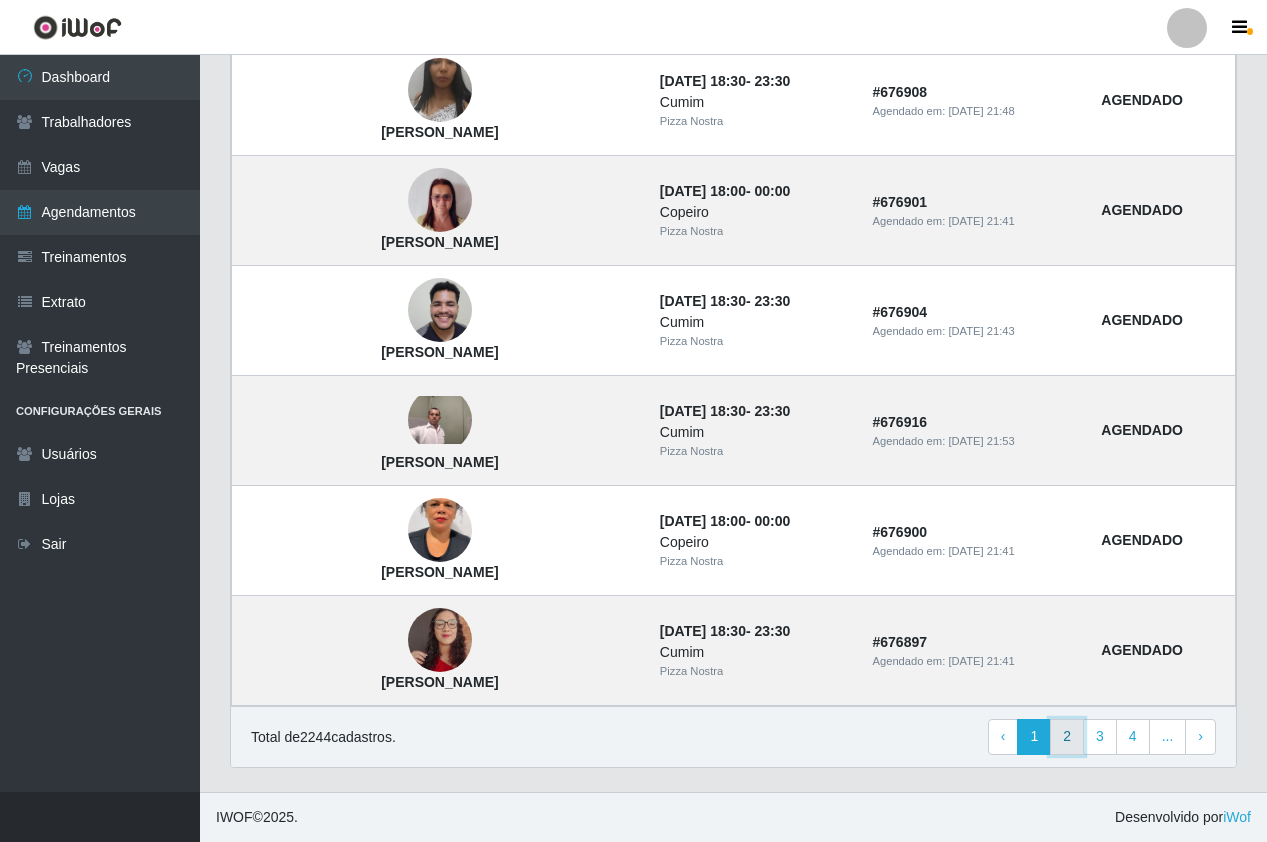 click on "2" at bounding box center [1067, 737] 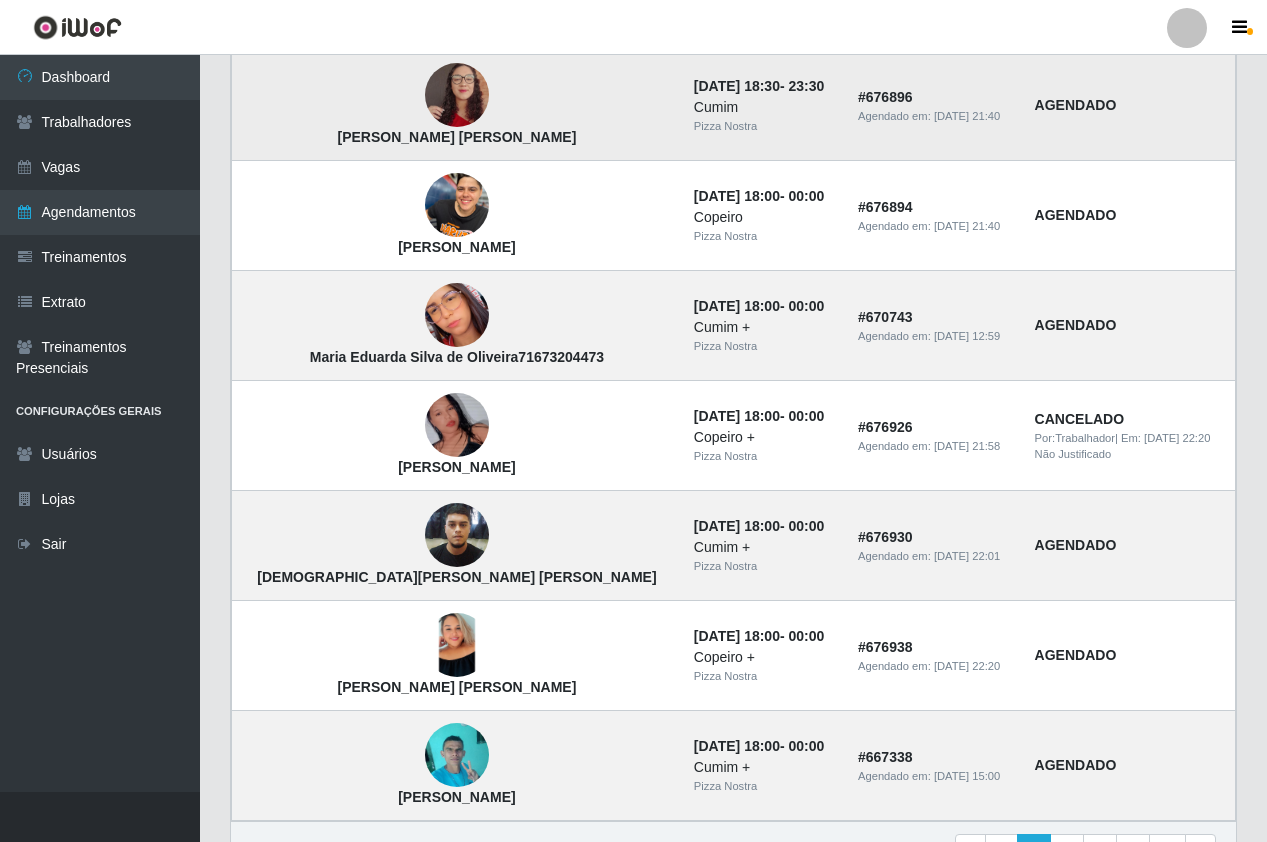 scroll, scrollTop: 1246, scrollLeft: 0, axis: vertical 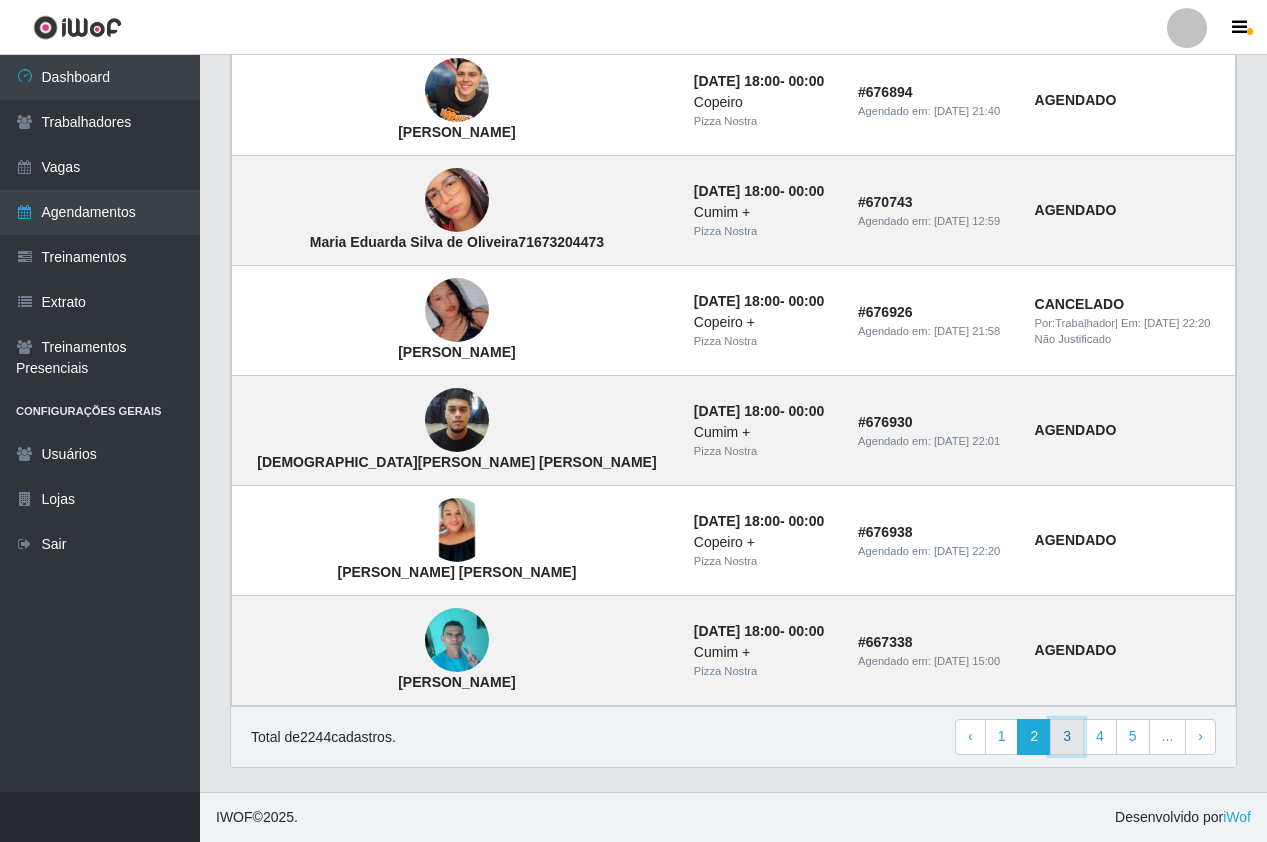 click on "3" at bounding box center (1067, 737) 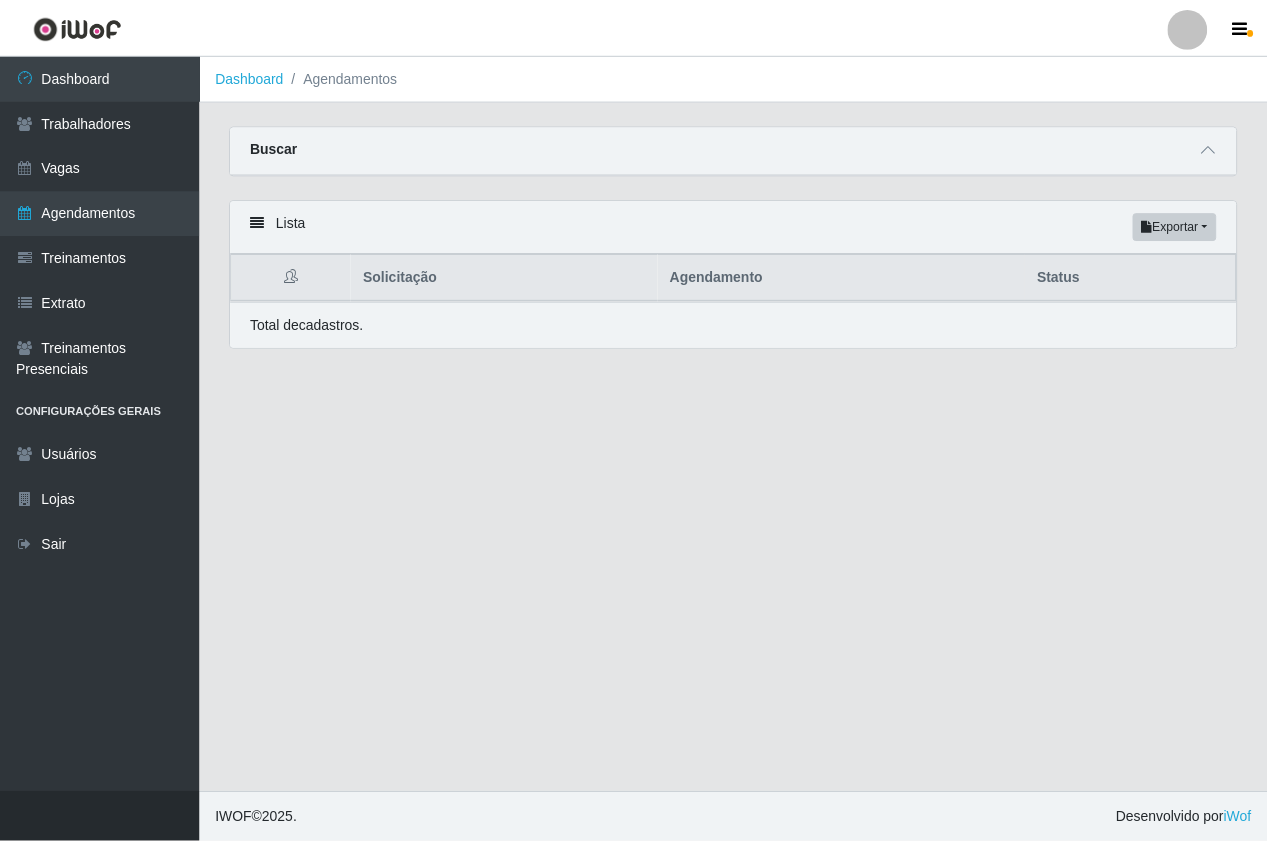 scroll, scrollTop: 0, scrollLeft: 0, axis: both 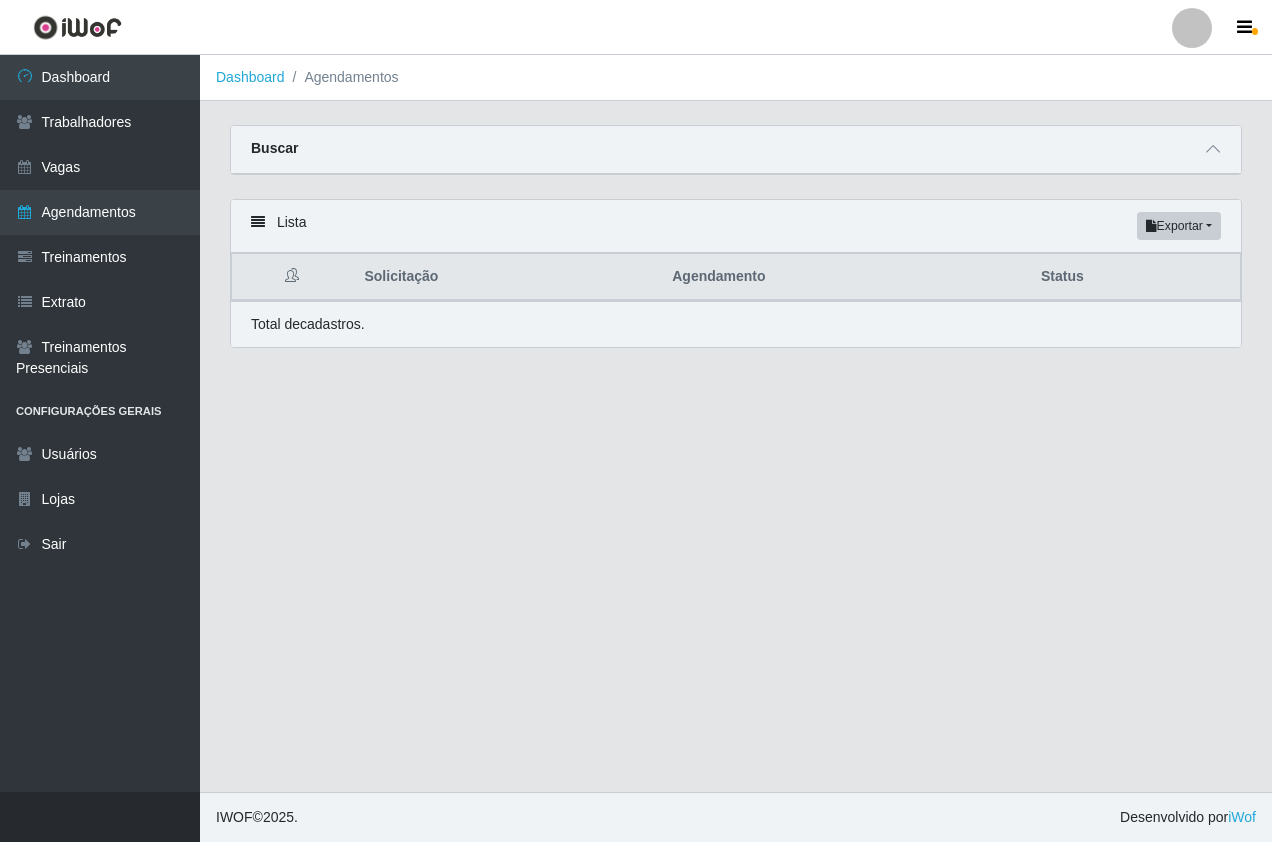 click on "Agendamento" at bounding box center [844, 277] 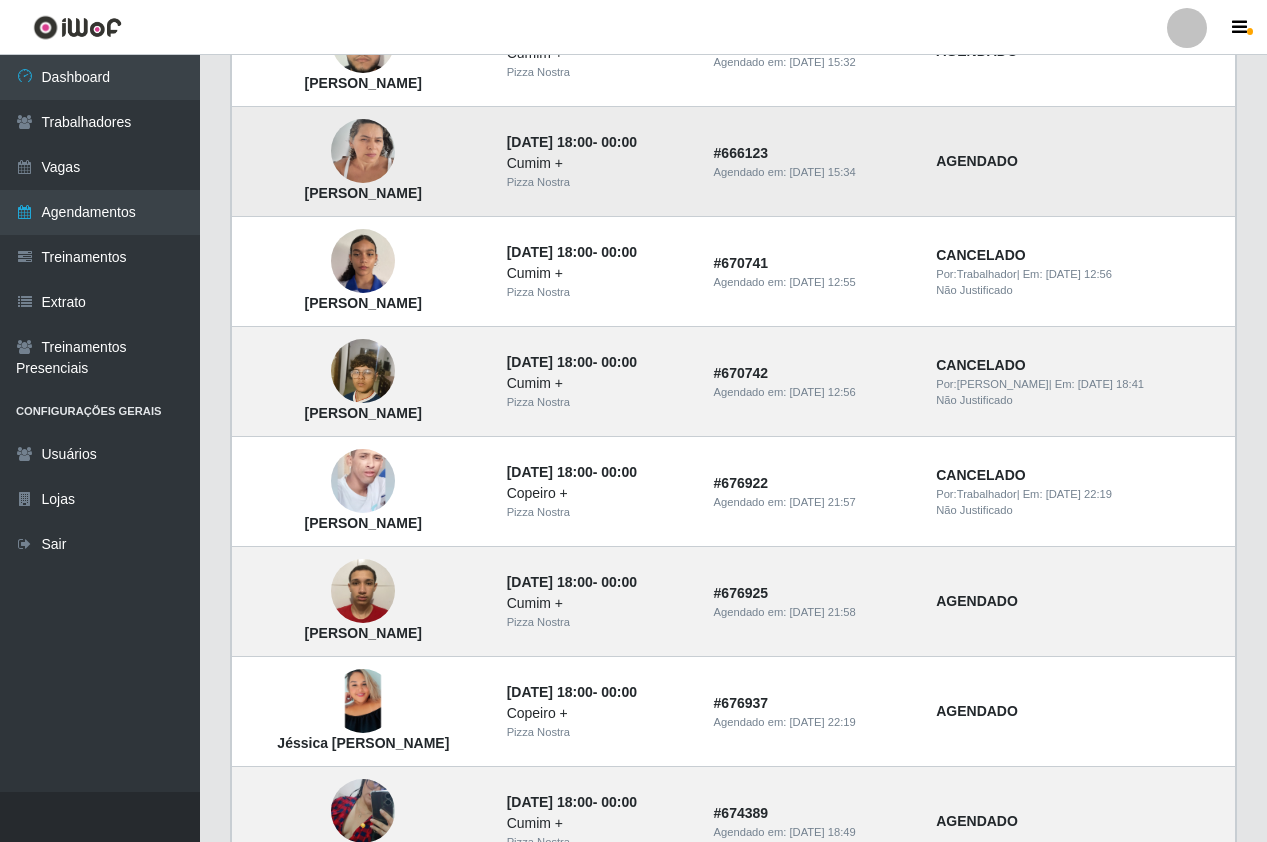 scroll, scrollTop: 900, scrollLeft: 0, axis: vertical 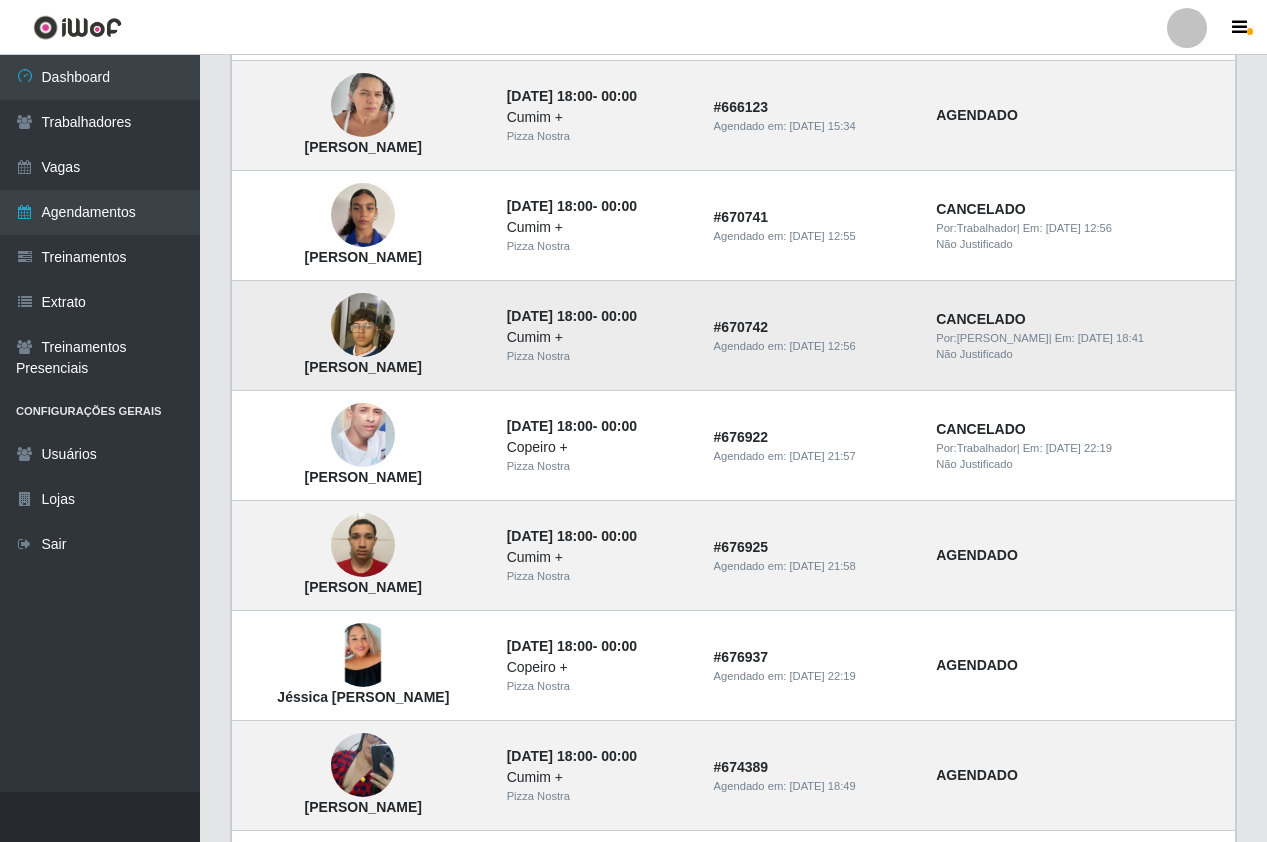 click on "Agendado em:   [DATE] 12:56" at bounding box center (813, 346) 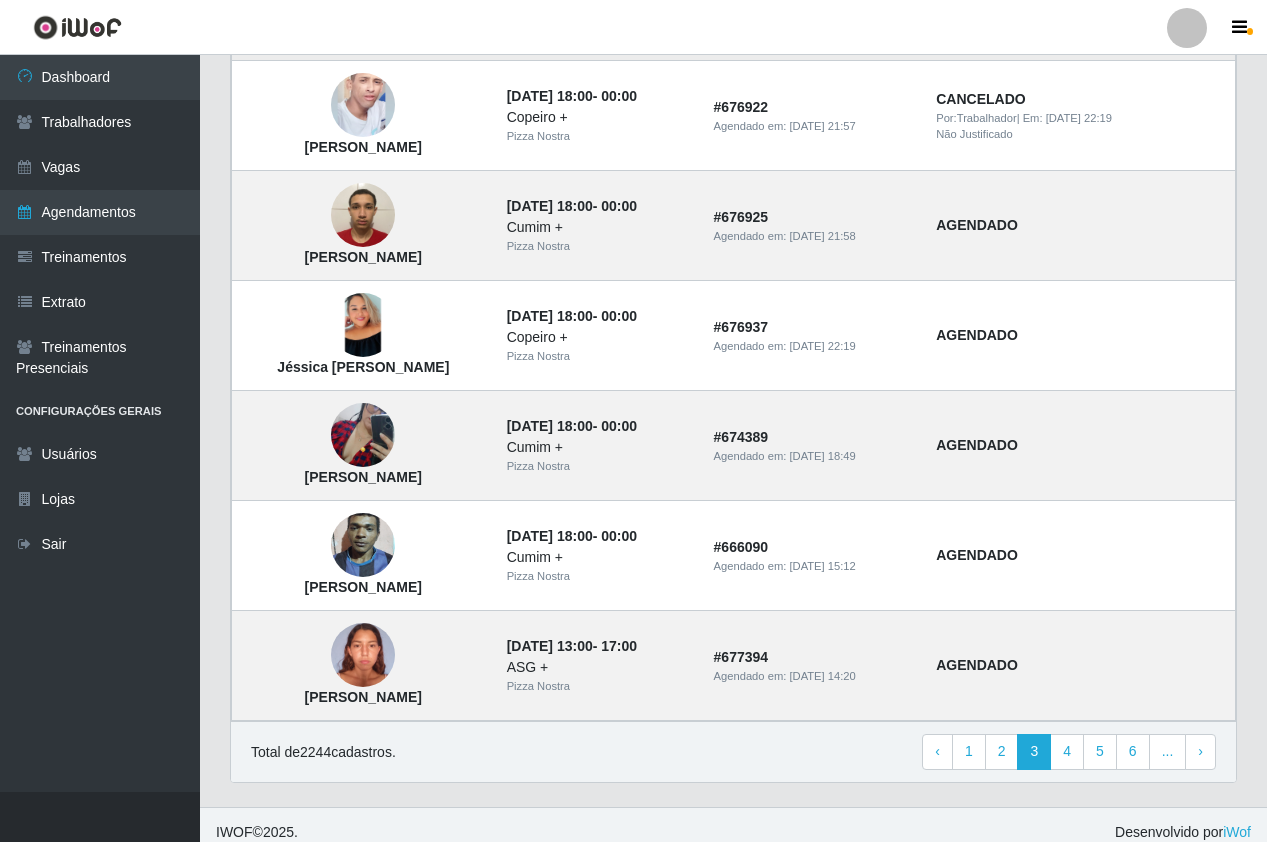 scroll, scrollTop: 1246, scrollLeft: 0, axis: vertical 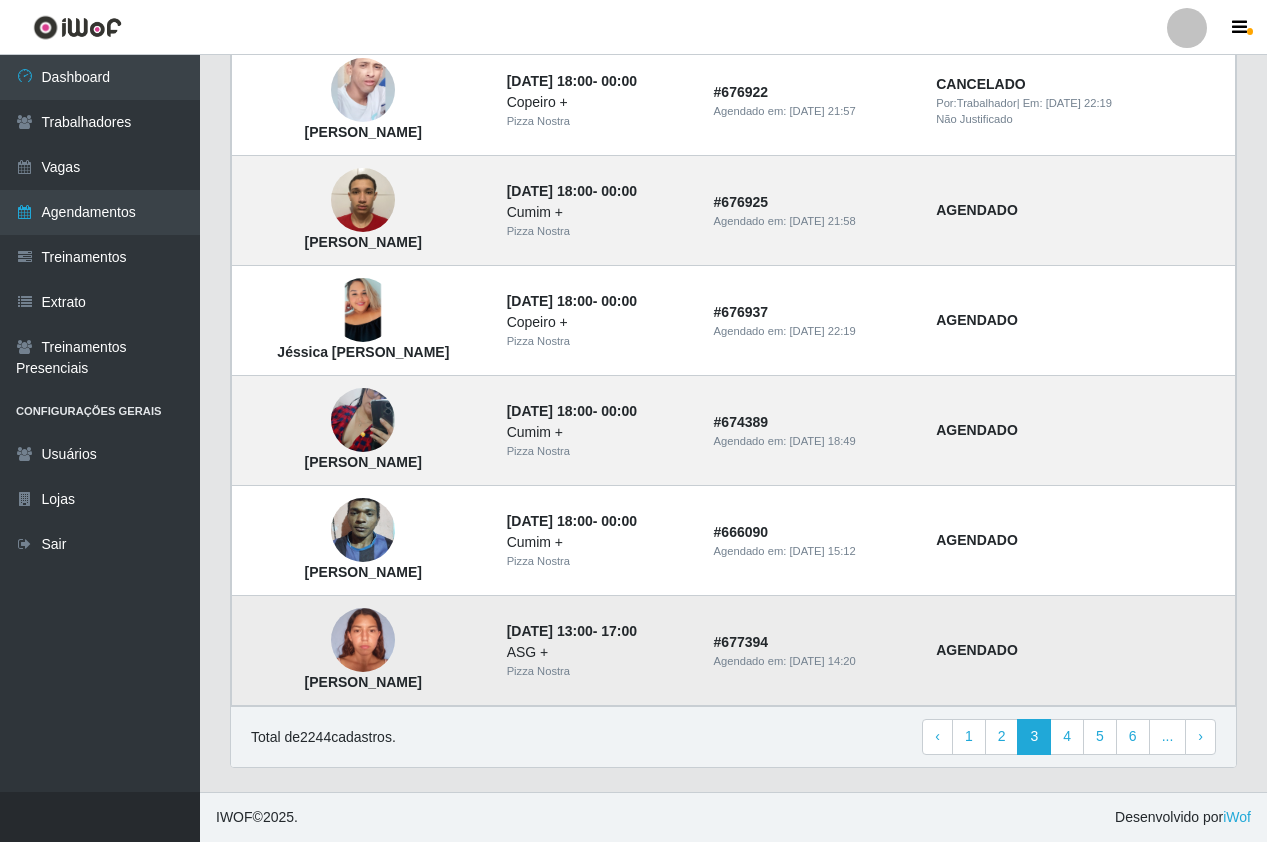 click at bounding box center (363, 640) 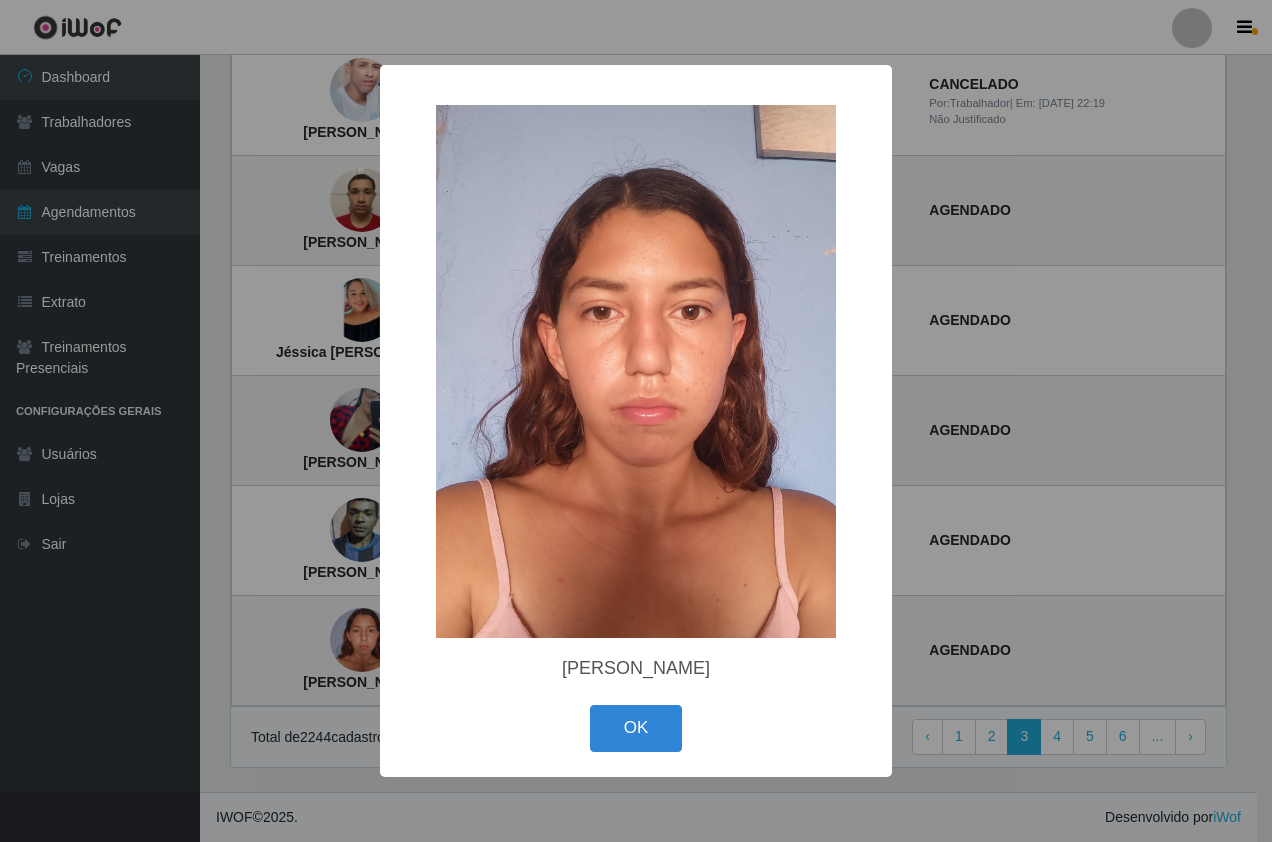 click on "× [PERSON_NAME]  OK Cancel" at bounding box center (636, 421) 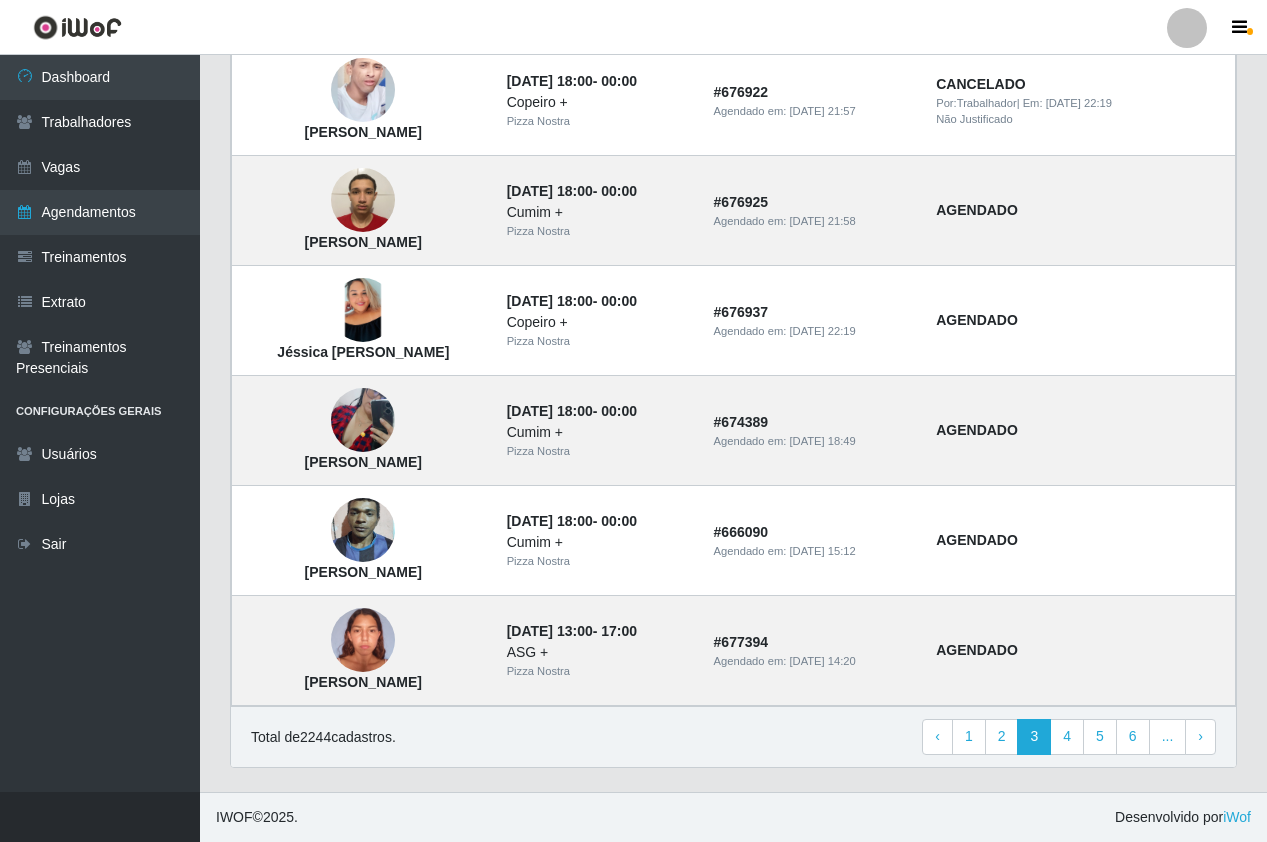 click on "Total de  2244  cadastros. ‹ Previous 1 2 3 4 5 6 ... › Next" at bounding box center [733, 737] 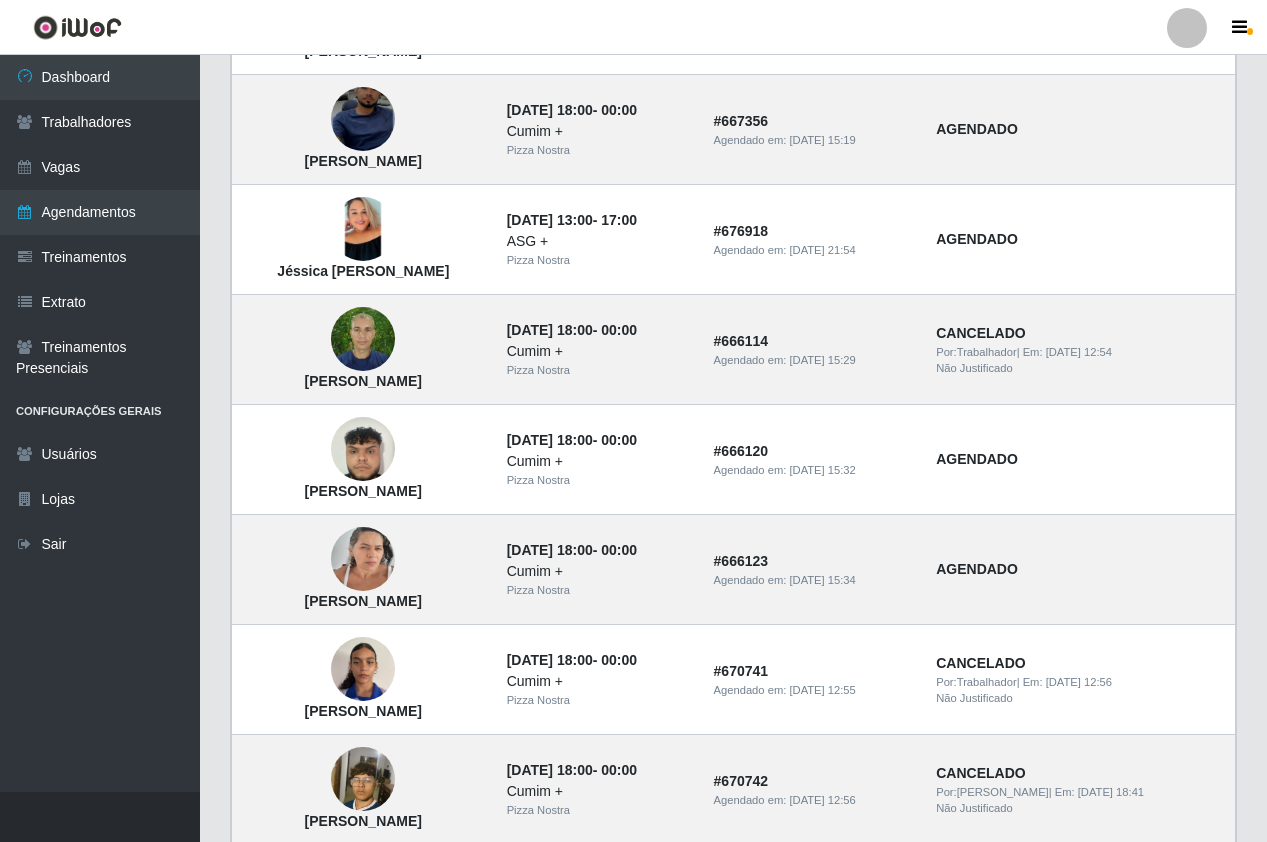 scroll, scrollTop: 346, scrollLeft: 0, axis: vertical 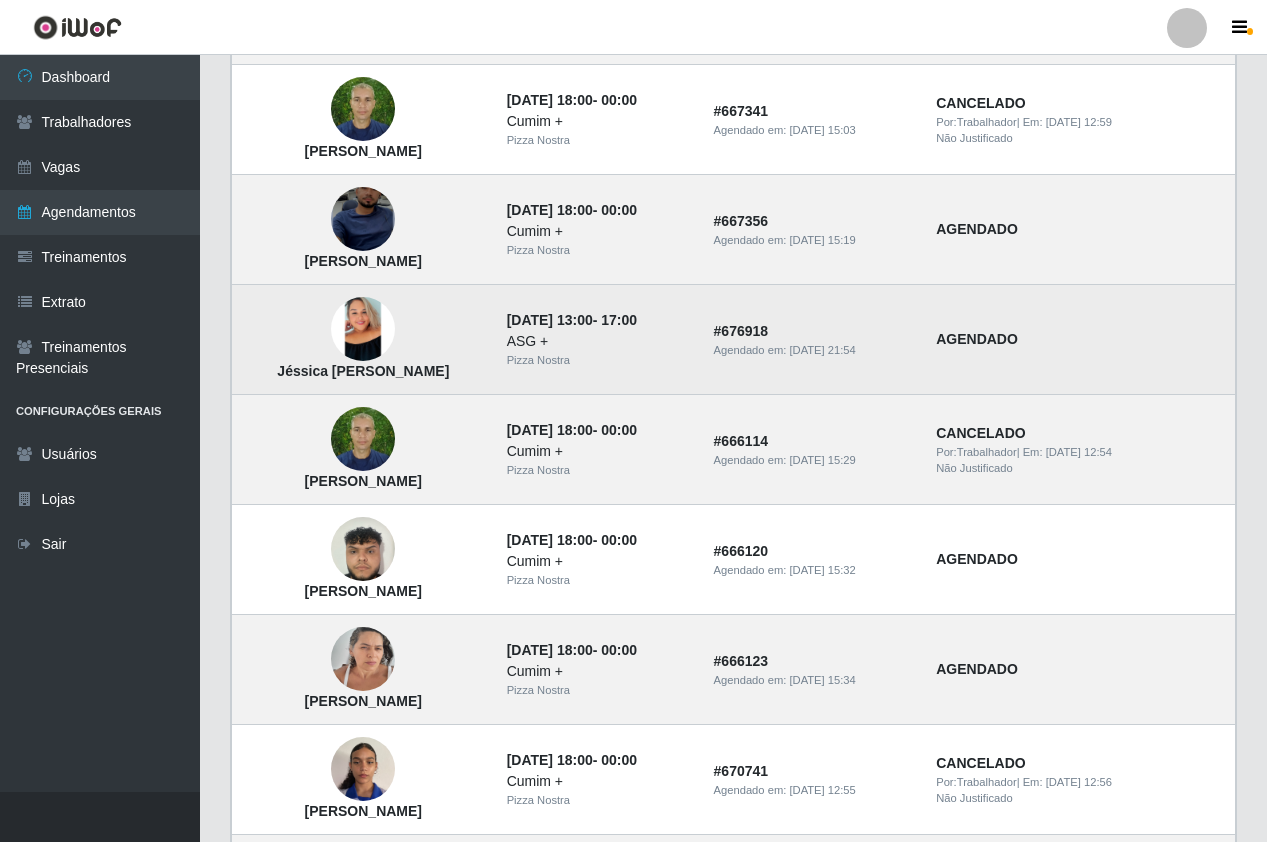 click at bounding box center (363, 329) 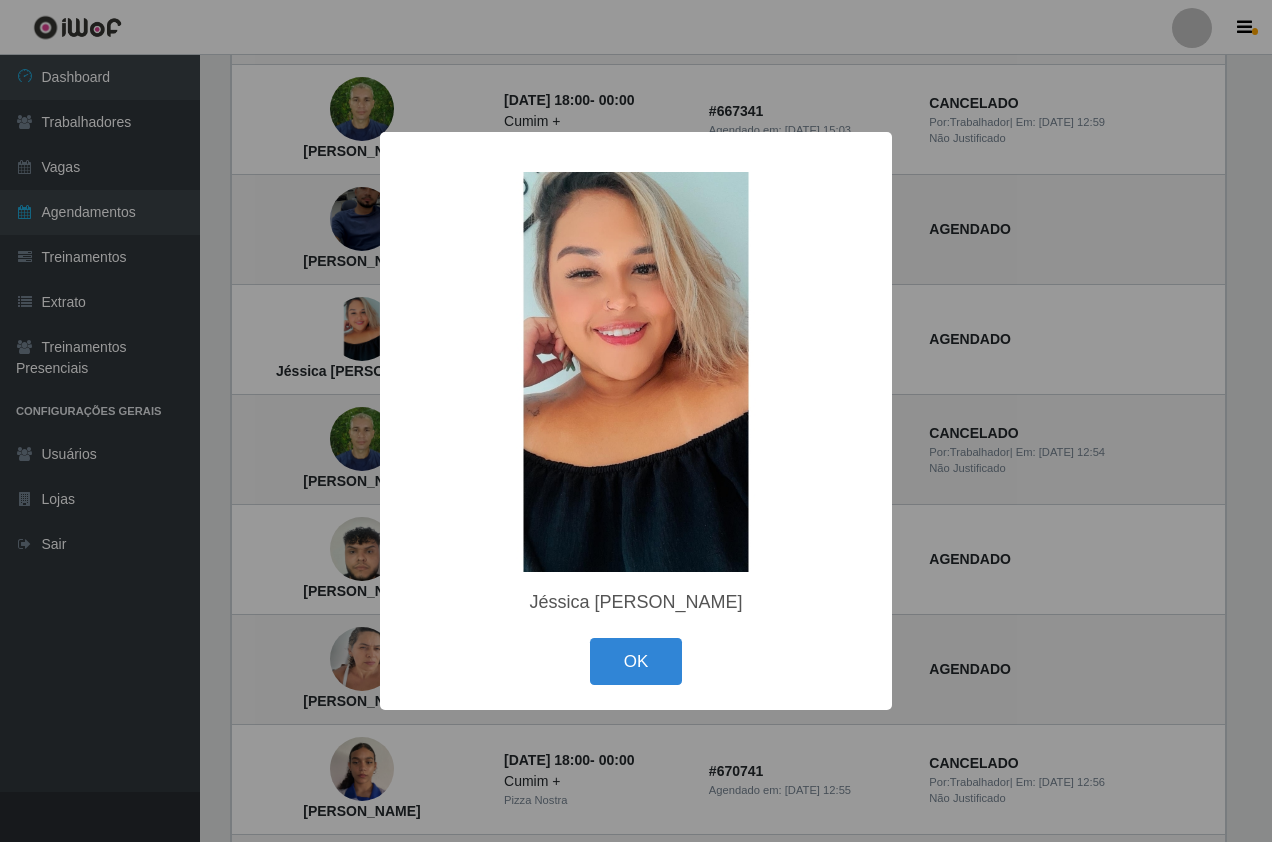 click on "× Jéssica [PERSON_NAME] OK Cancel" at bounding box center (636, 421) 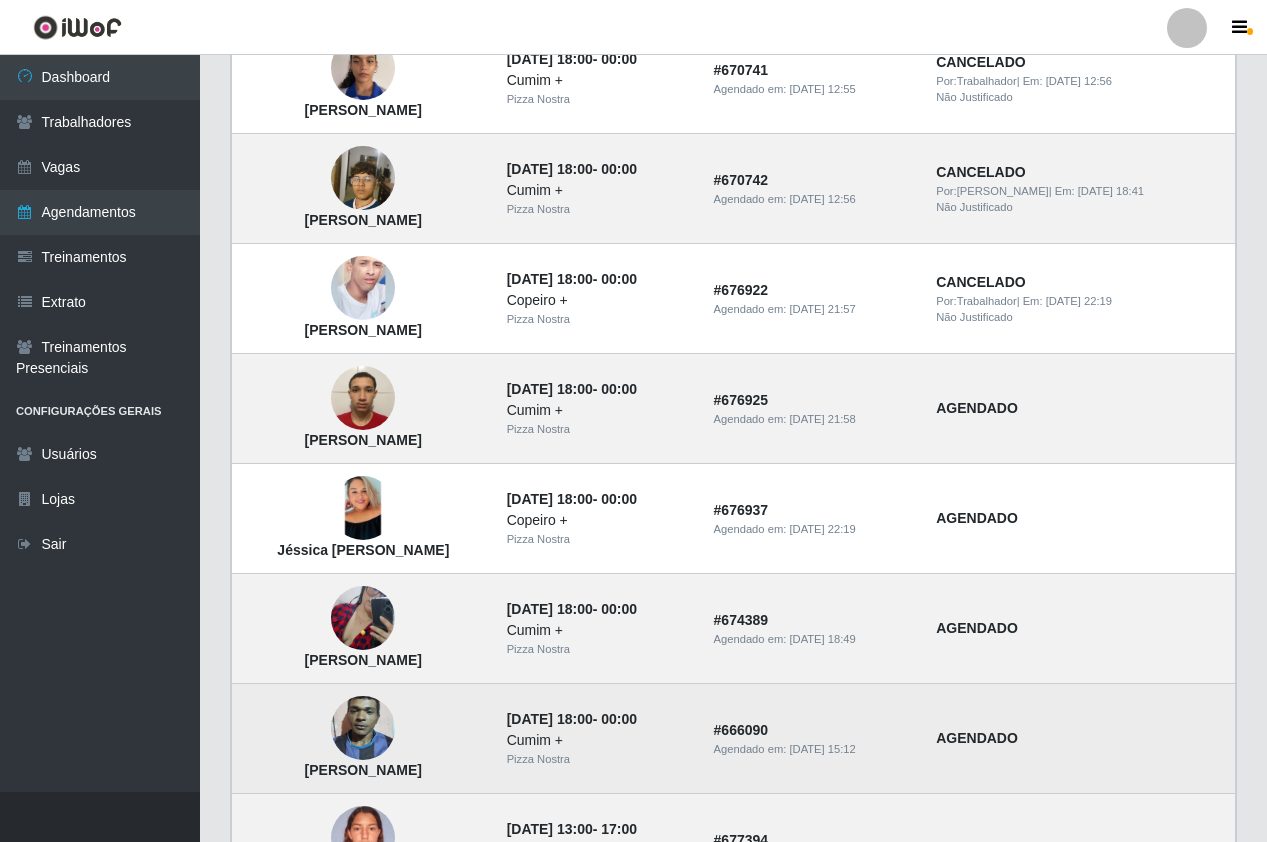 scroll, scrollTop: 1046, scrollLeft: 0, axis: vertical 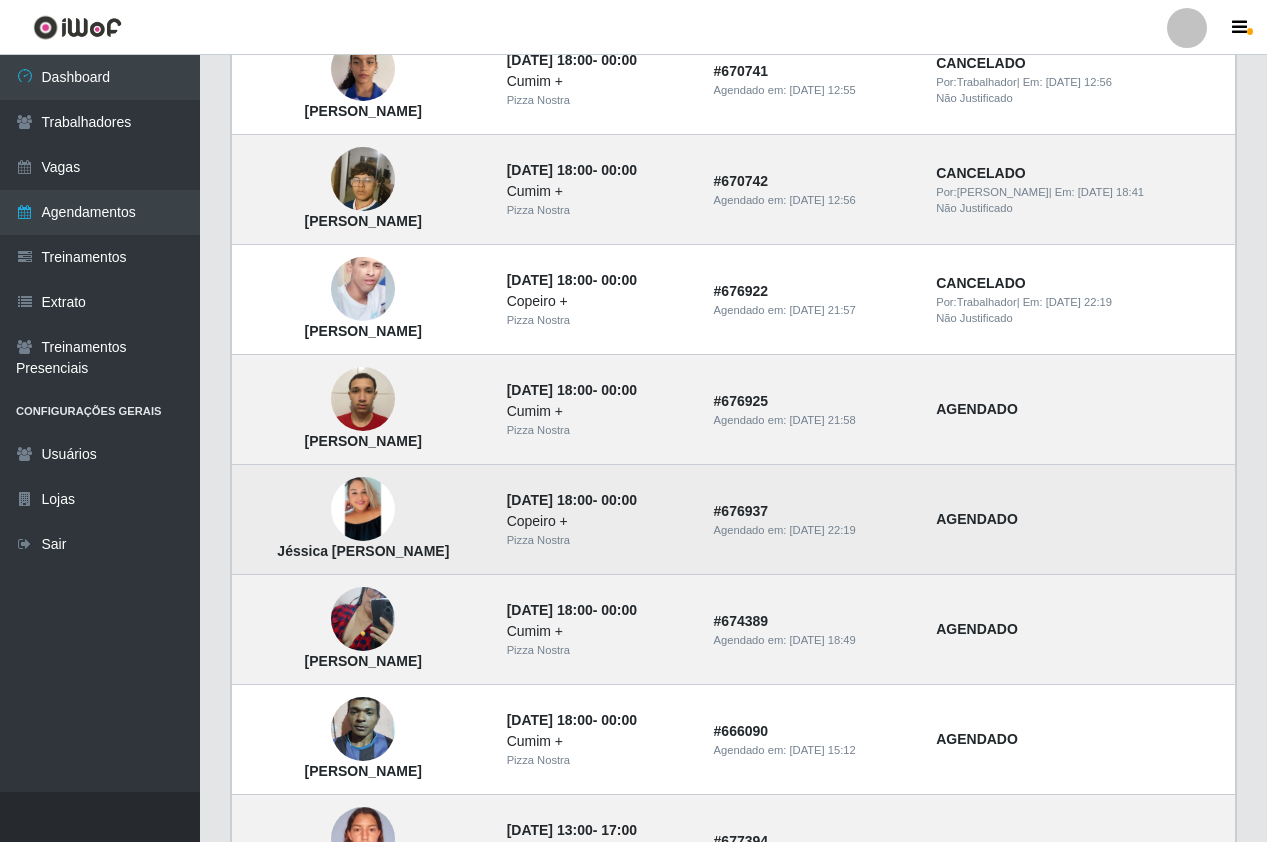 click at bounding box center [363, 509] 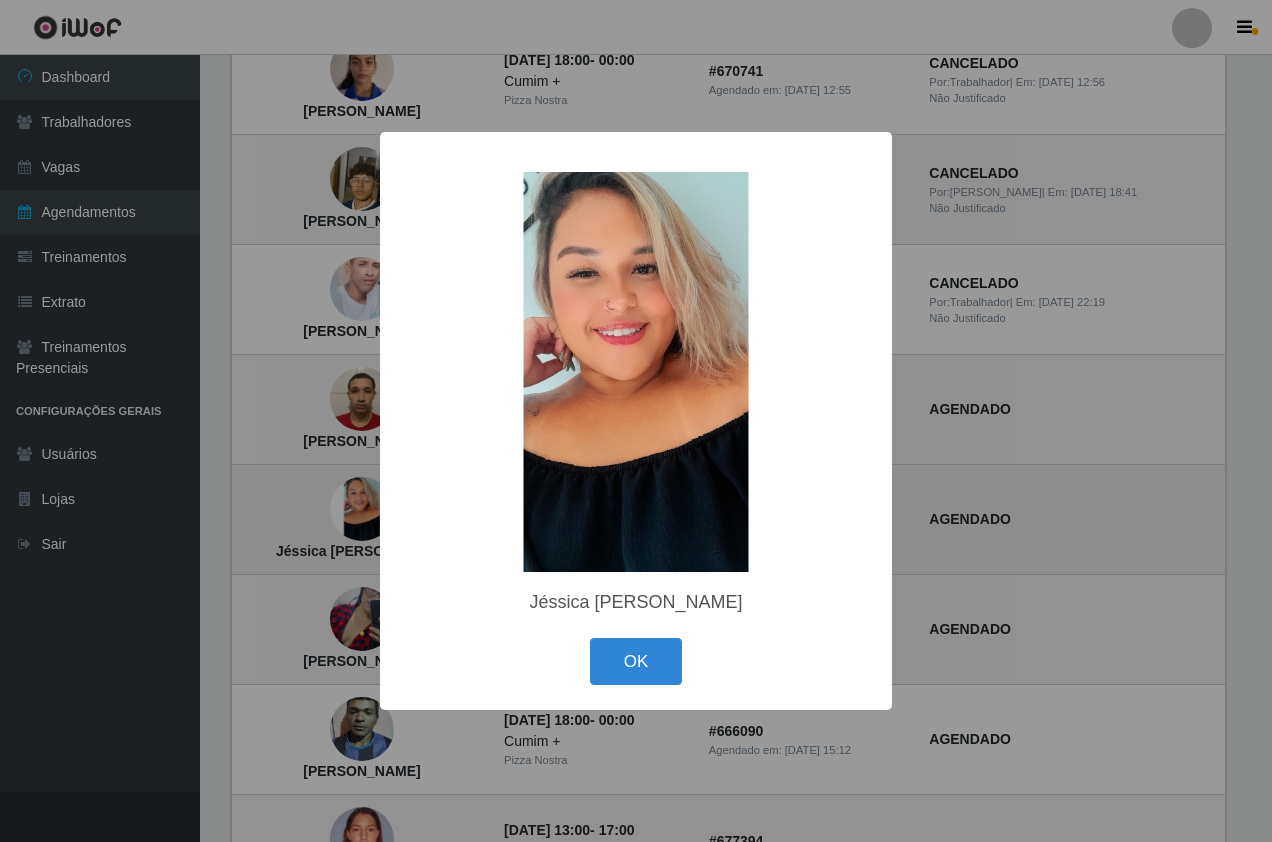 click on "× Jéssica [PERSON_NAME] OK Cancel" at bounding box center [636, 421] 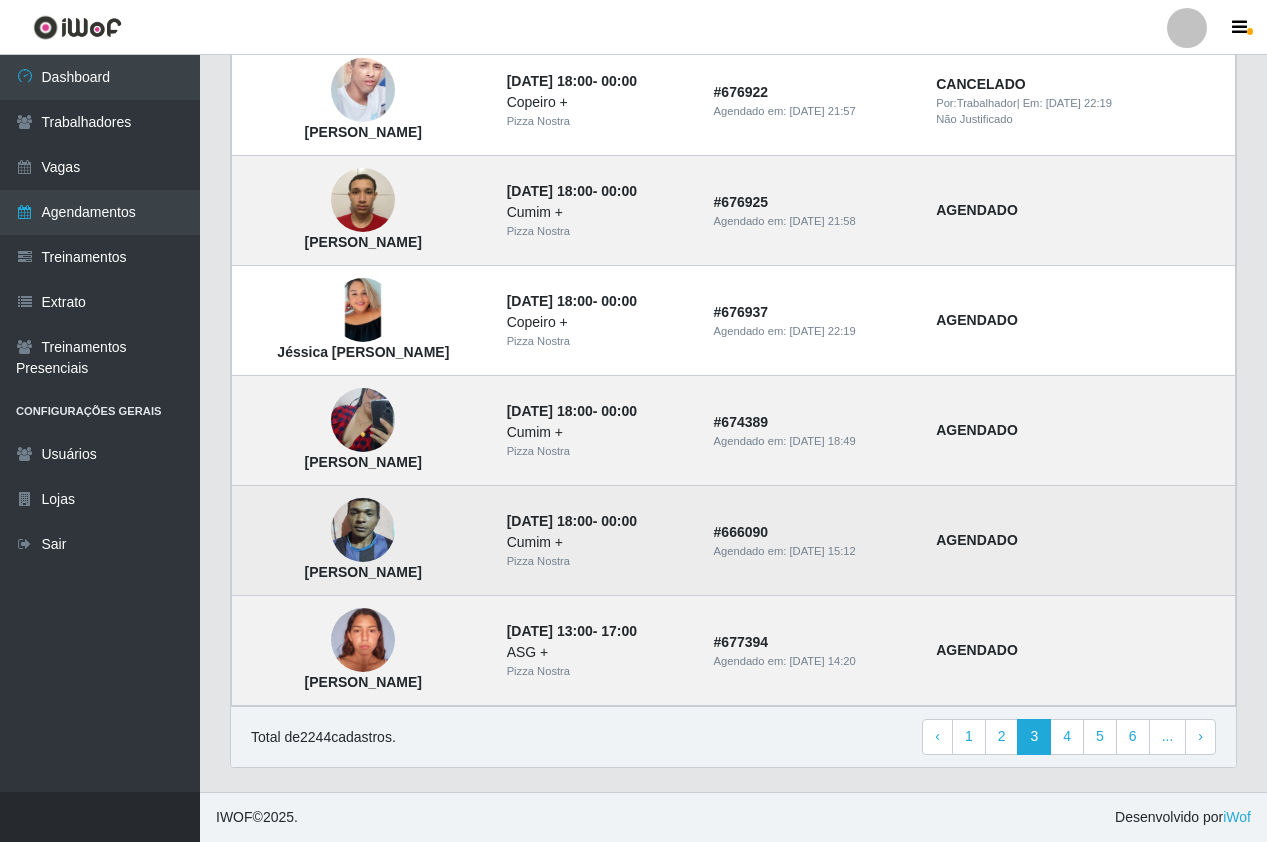scroll, scrollTop: 846, scrollLeft: 0, axis: vertical 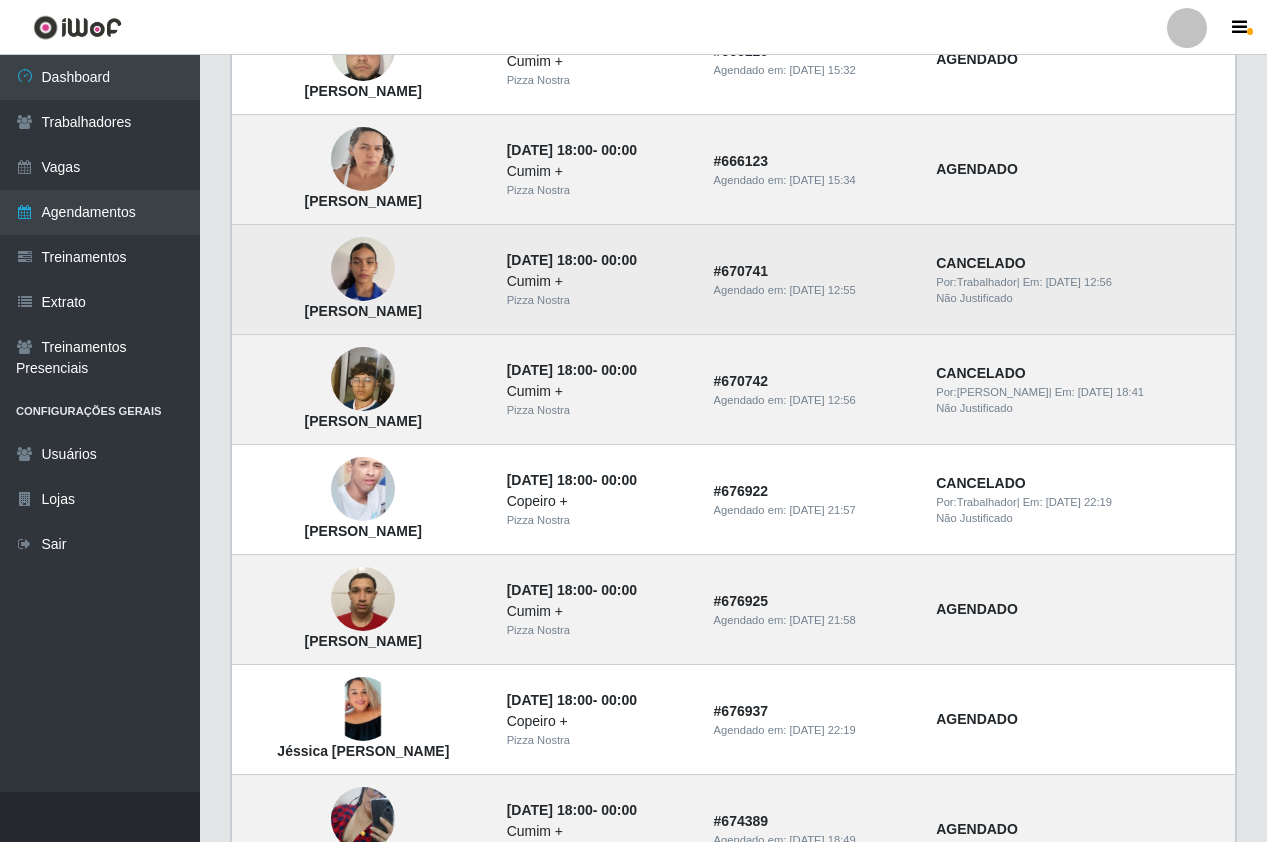 click on "[PERSON_NAME]" at bounding box center [363, 280] 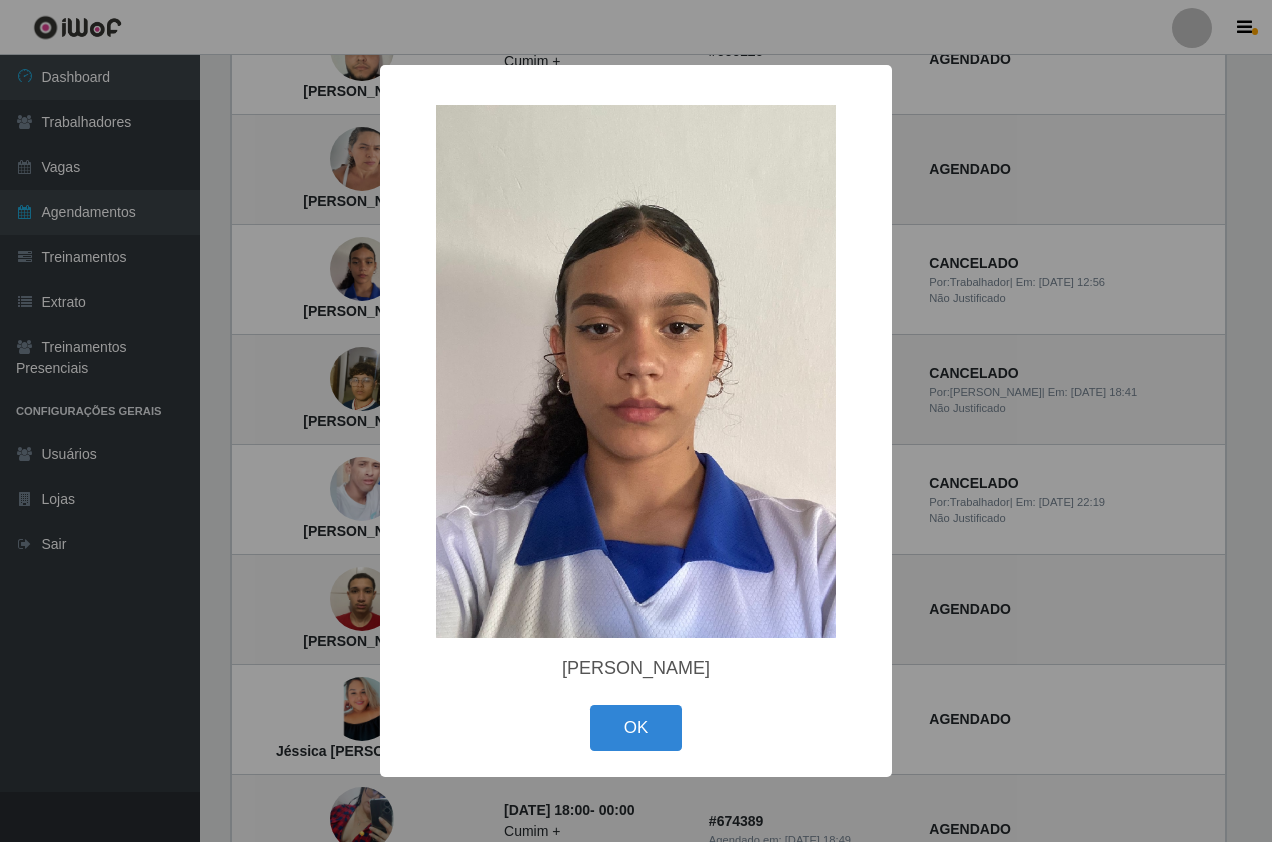 drag, startPoint x: 368, startPoint y: 253, endPoint x: 340, endPoint y: 330, distance: 81.9329 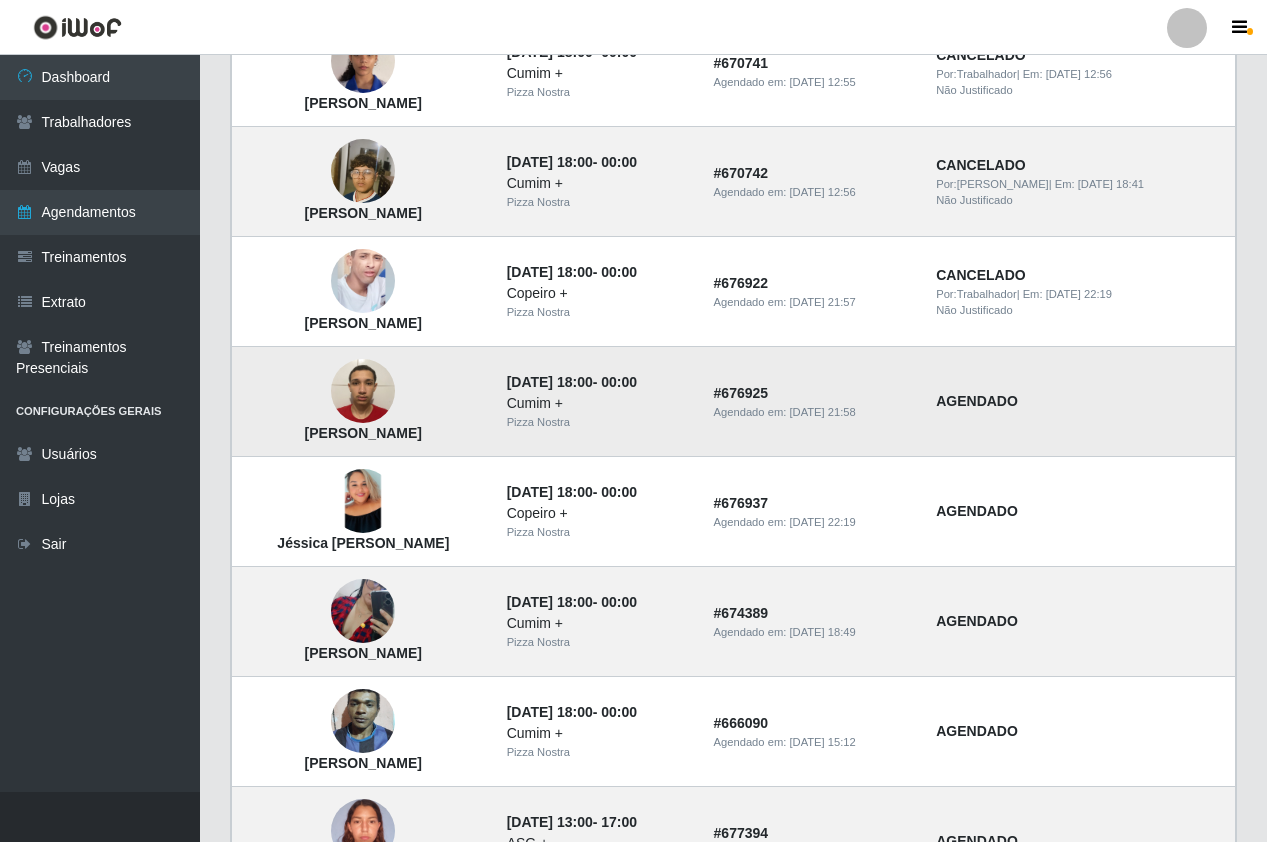 scroll, scrollTop: 1046, scrollLeft: 0, axis: vertical 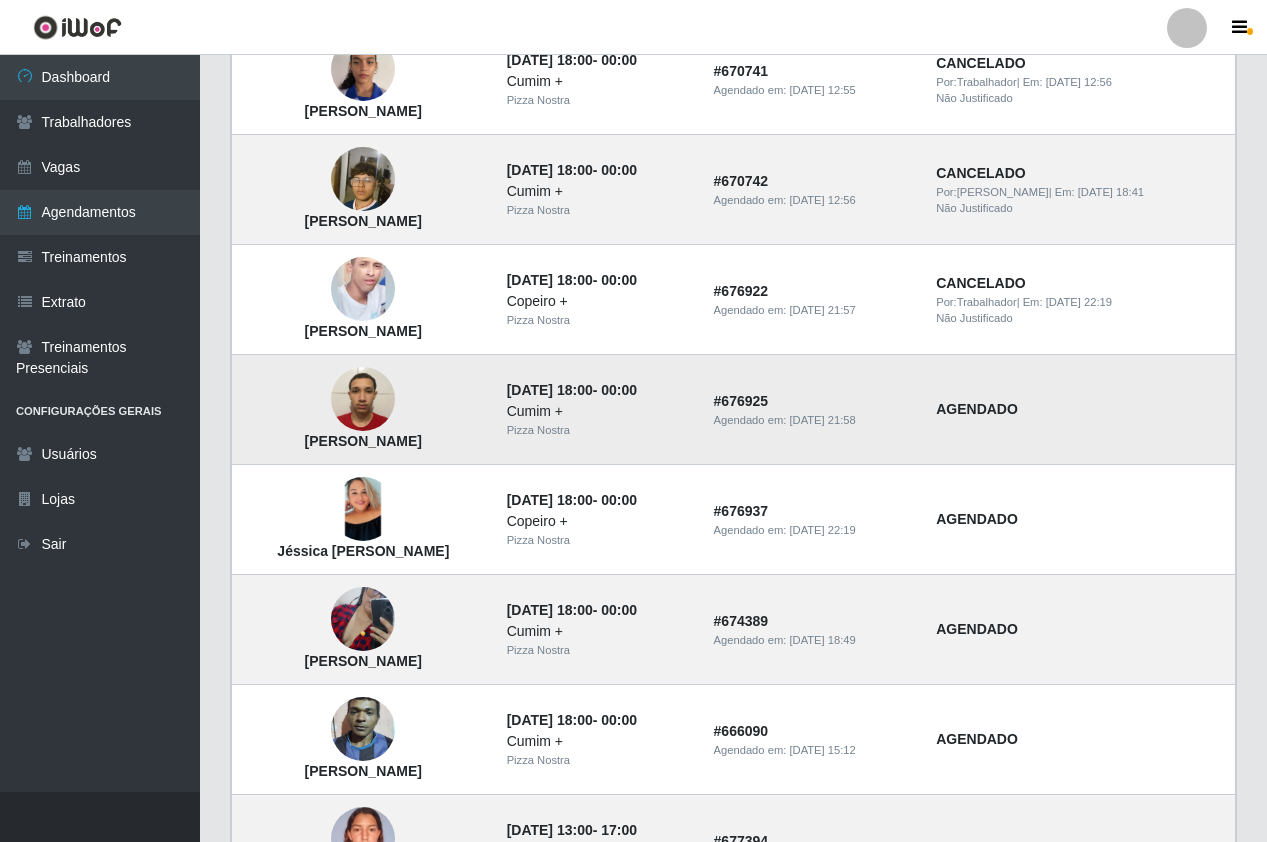click at bounding box center [363, 399] 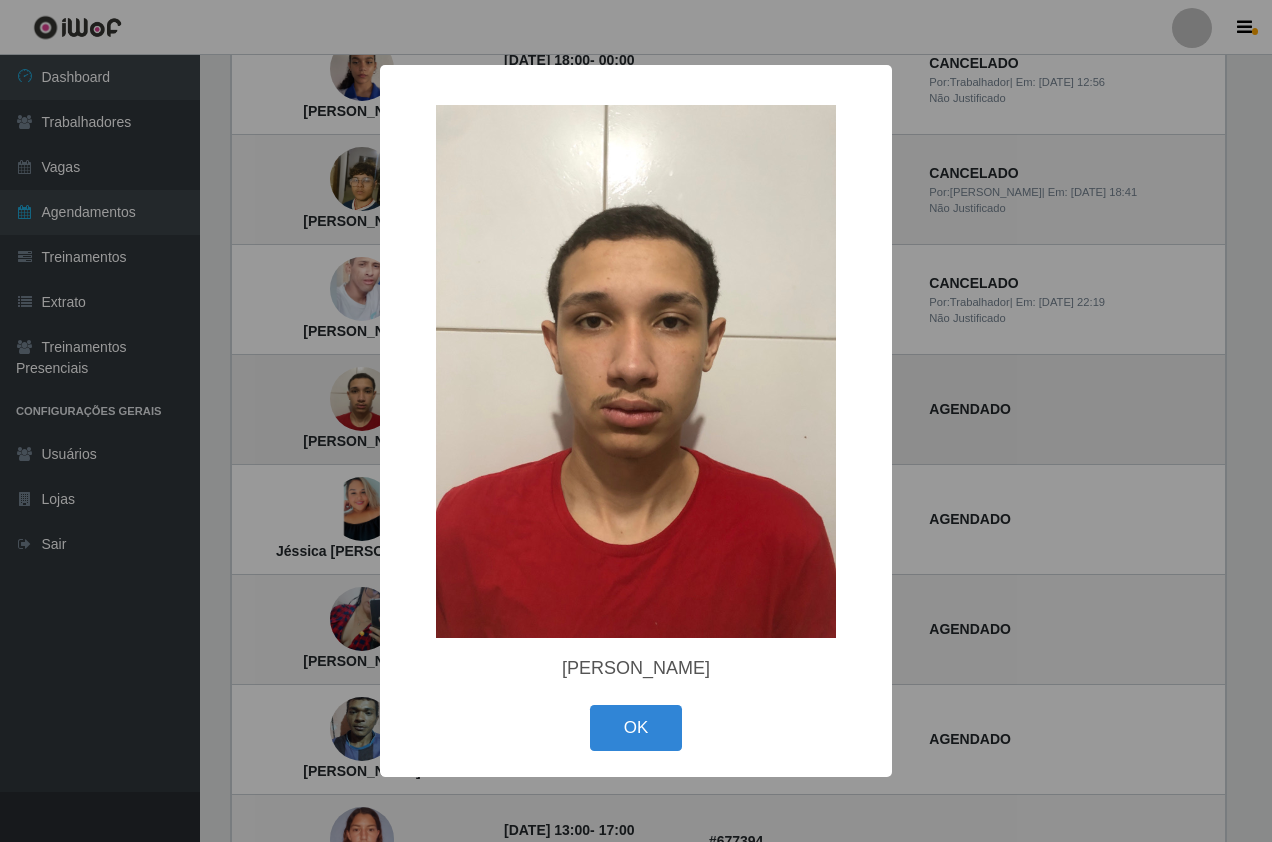 click on "× [PERSON_NAME]  OK Cancel" at bounding box center [636, 421] 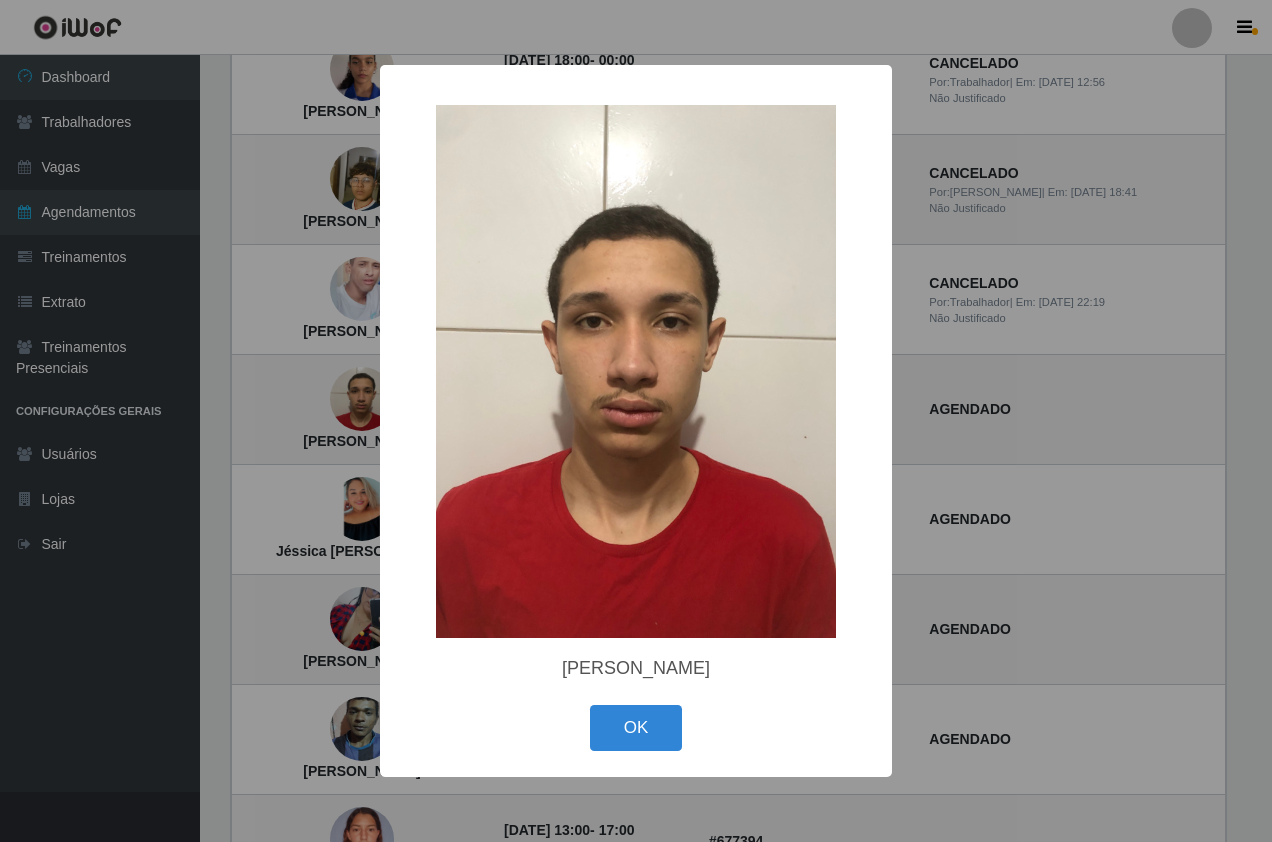 click on "× [PERSON_NAME]  OK Cancel" at bounding box center (636, 421) 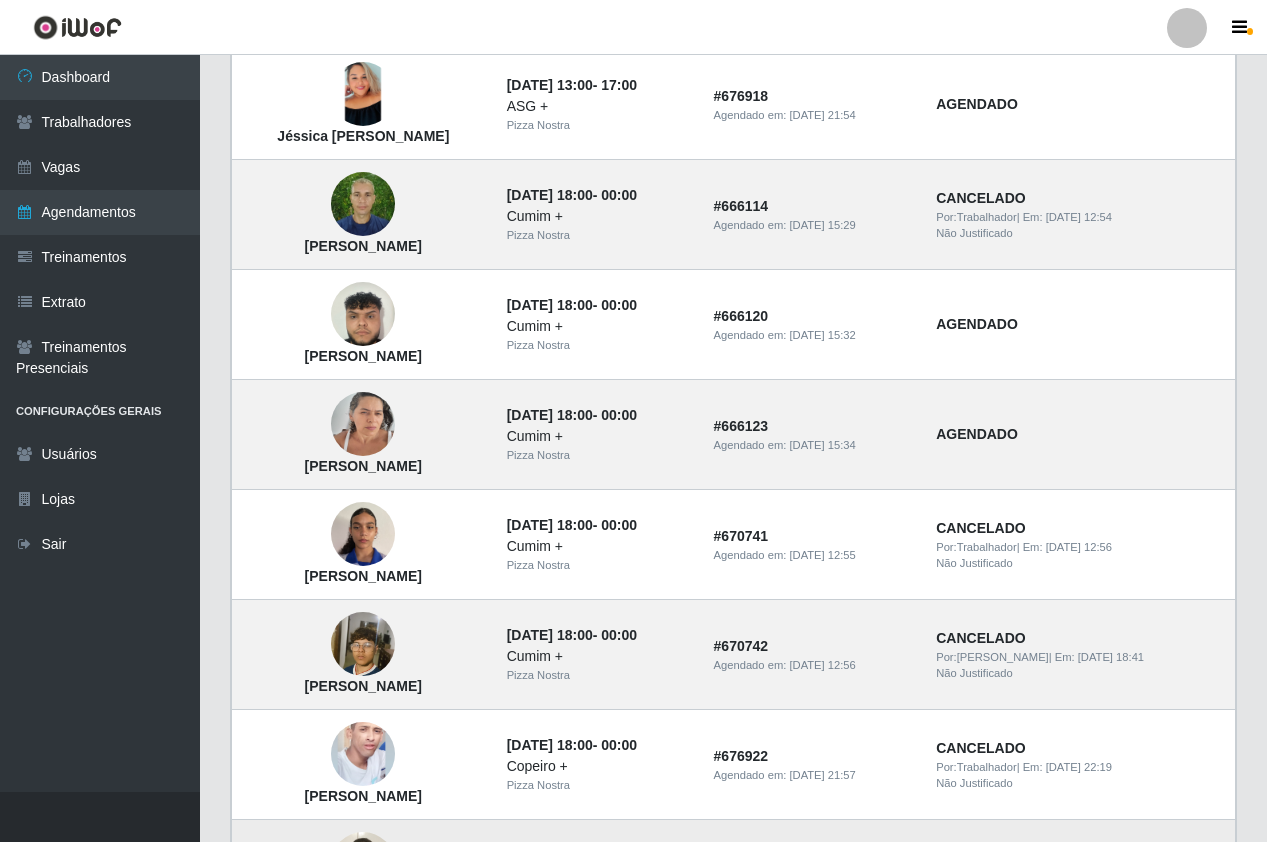 scroll, scrollTop: 546, scrollLeft: 0, axis: vertical 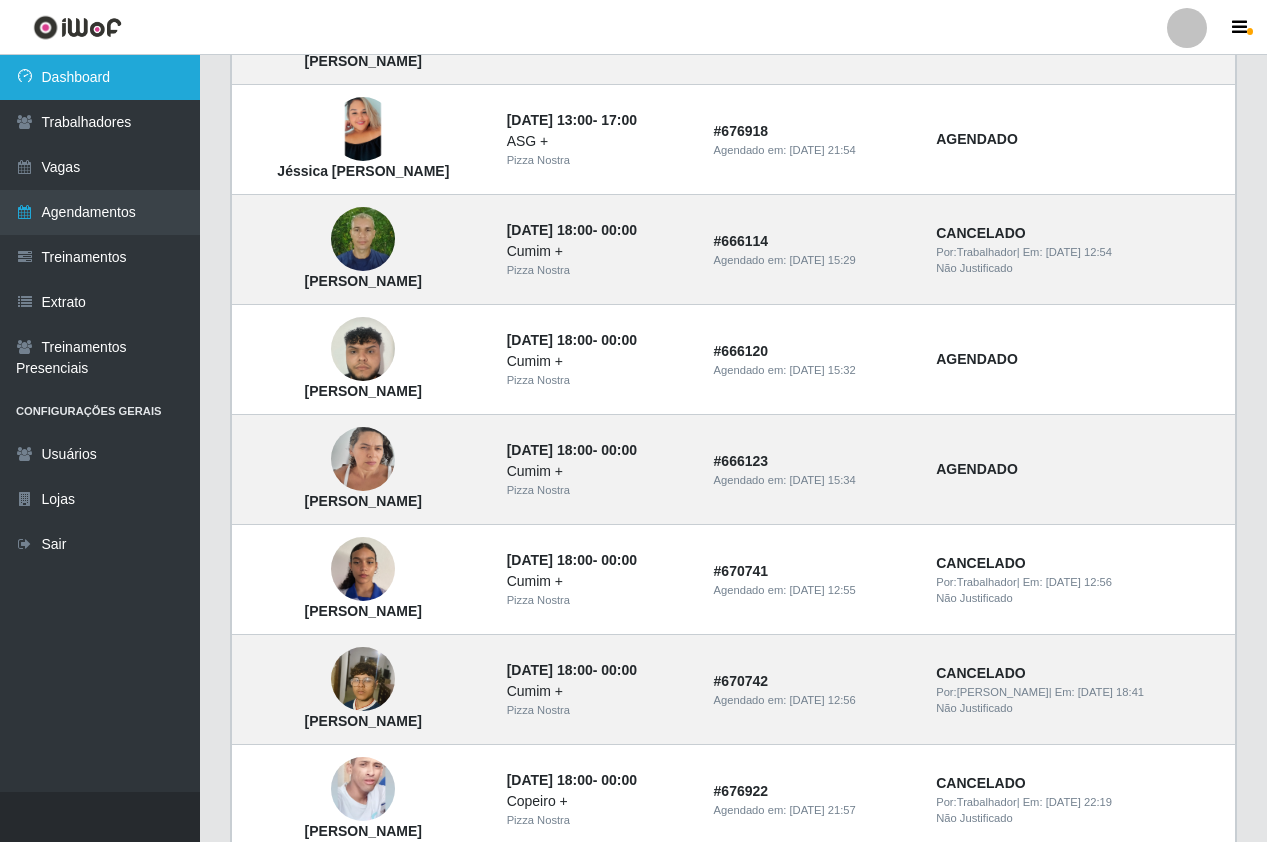 click on "Dashboard" at bounding box center (100, 77) 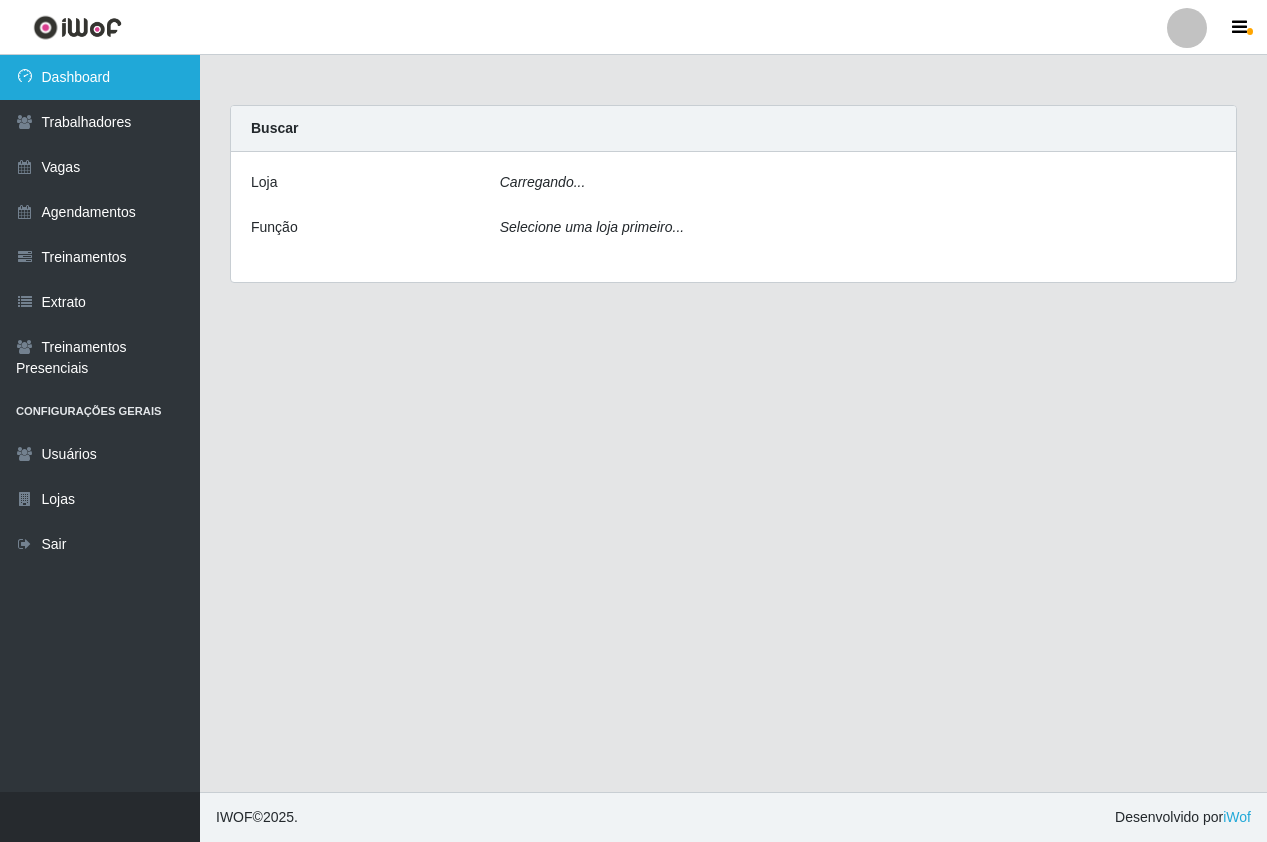 scroll, scrollTop: 0, scrollLeft: 0, axis: both 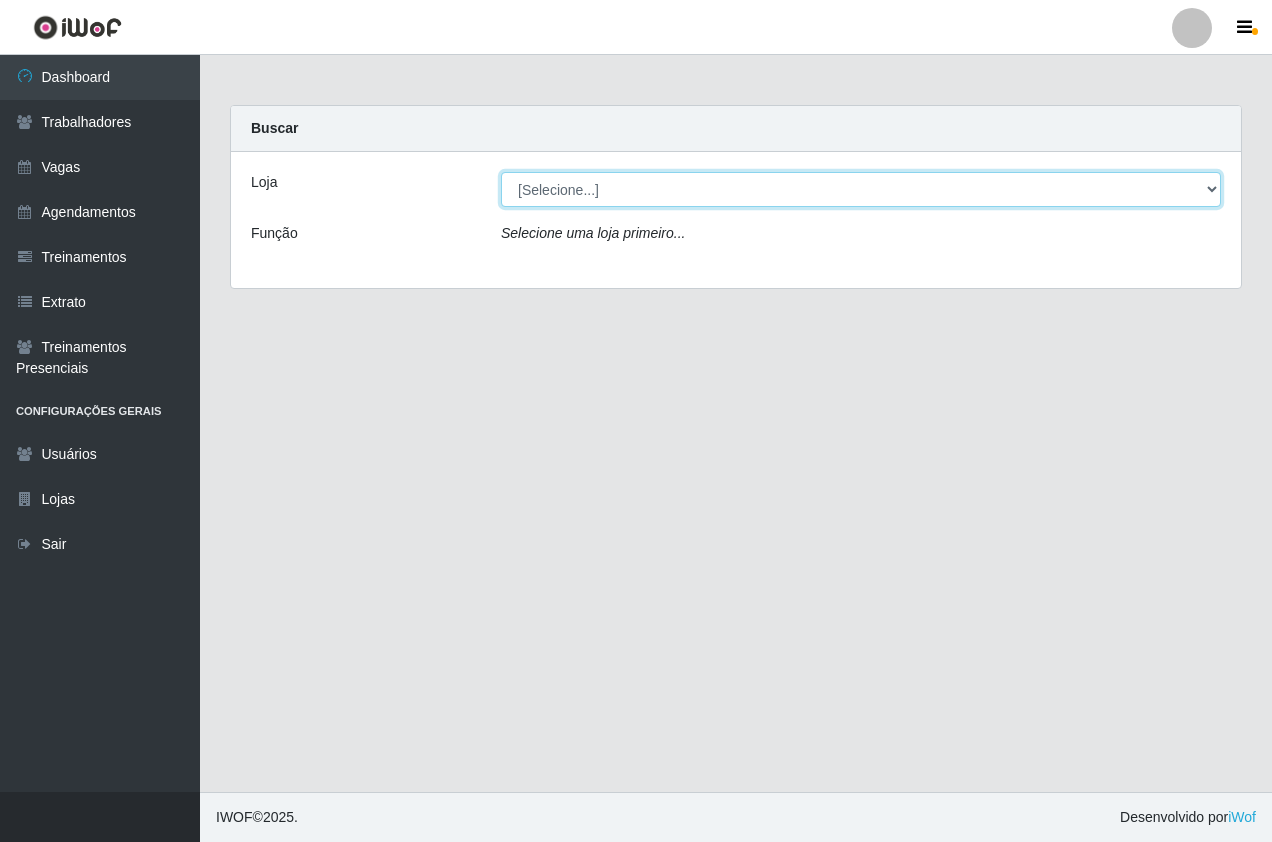 drag, startPoint x: 572, startPoint y: 177, endPoint x: 581, endPoint y: 205, distance: 29.410883 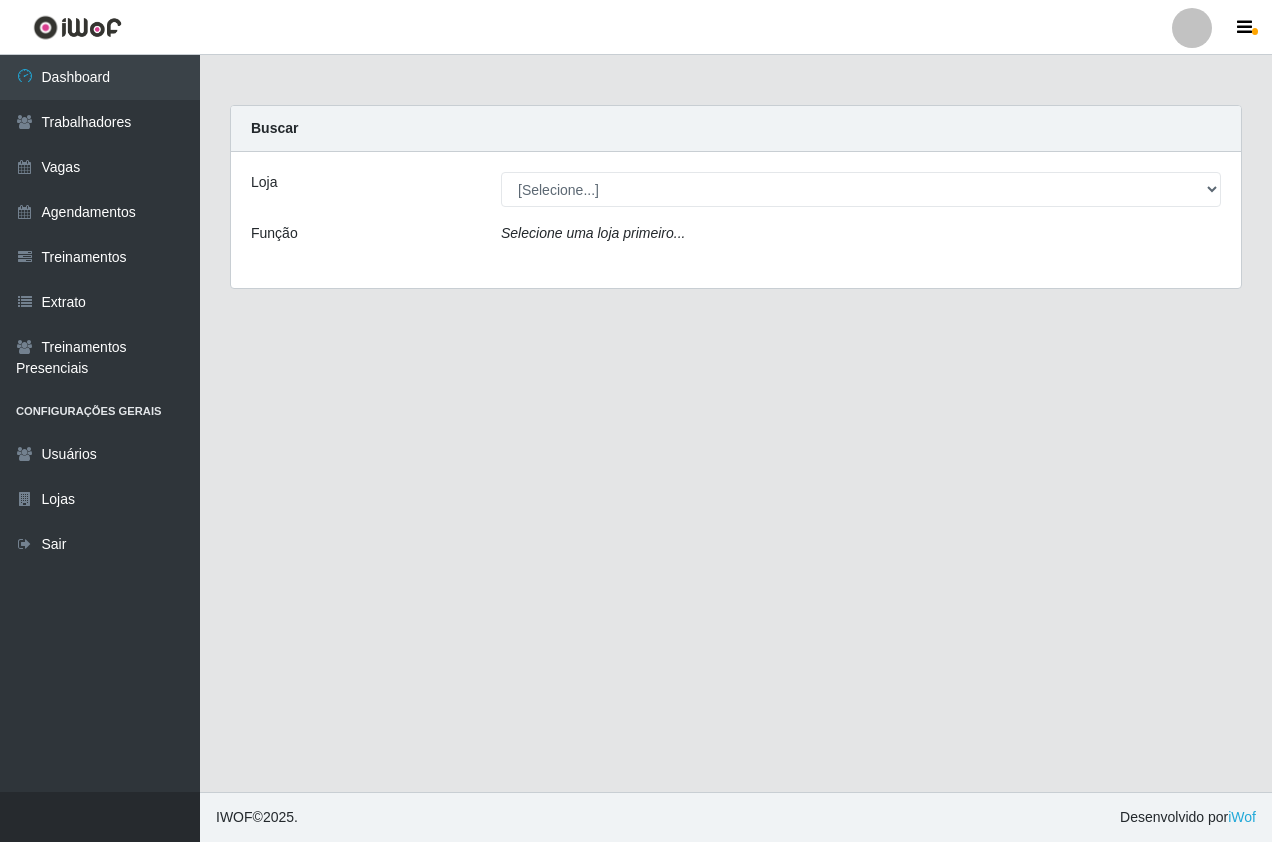 click on "Loja [Selecione...] Pizza Nostra Função Selecione uma loja primeiro..." at bounding box center [736, 220] 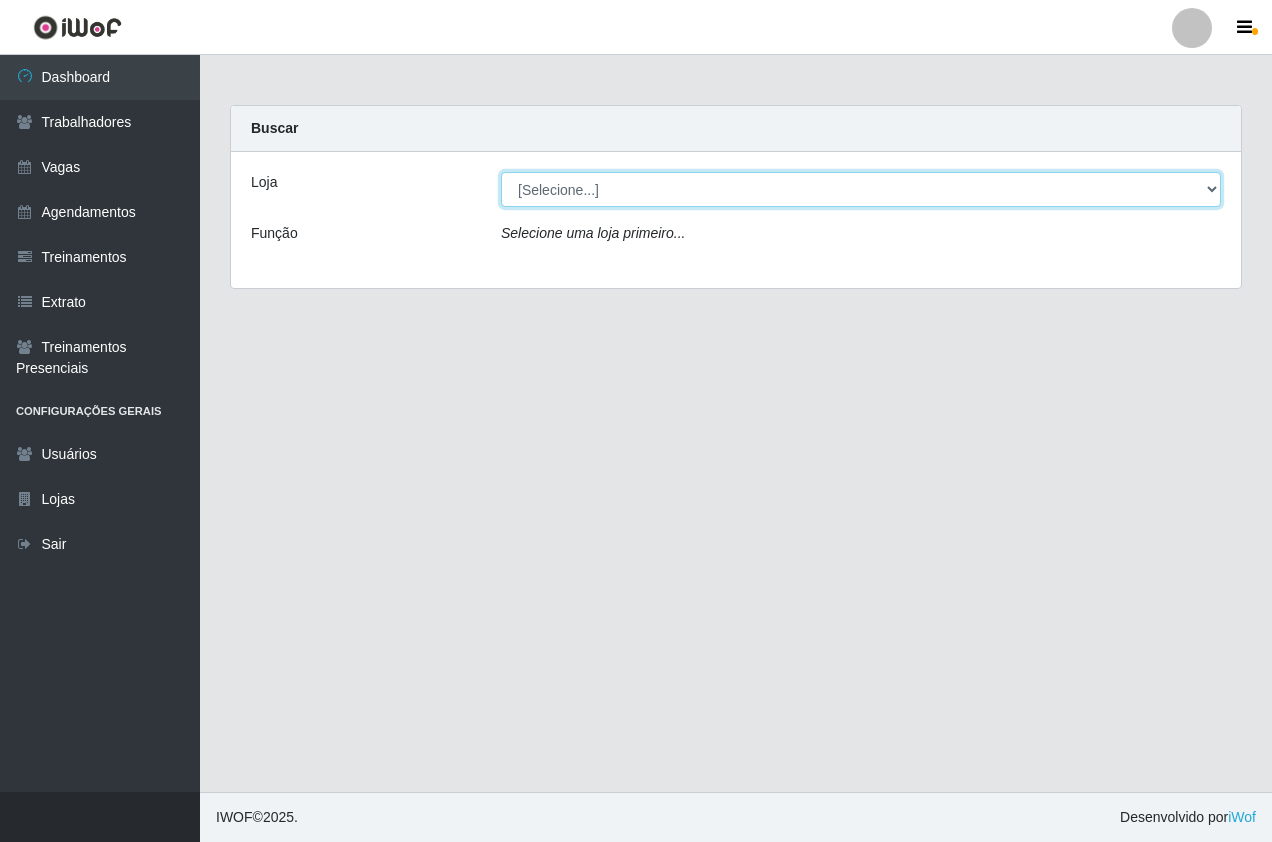 drag, startPoint x: 578, startPoint y: 187, endPoint x: 576, endPoint y: 205, distance: 18.110771 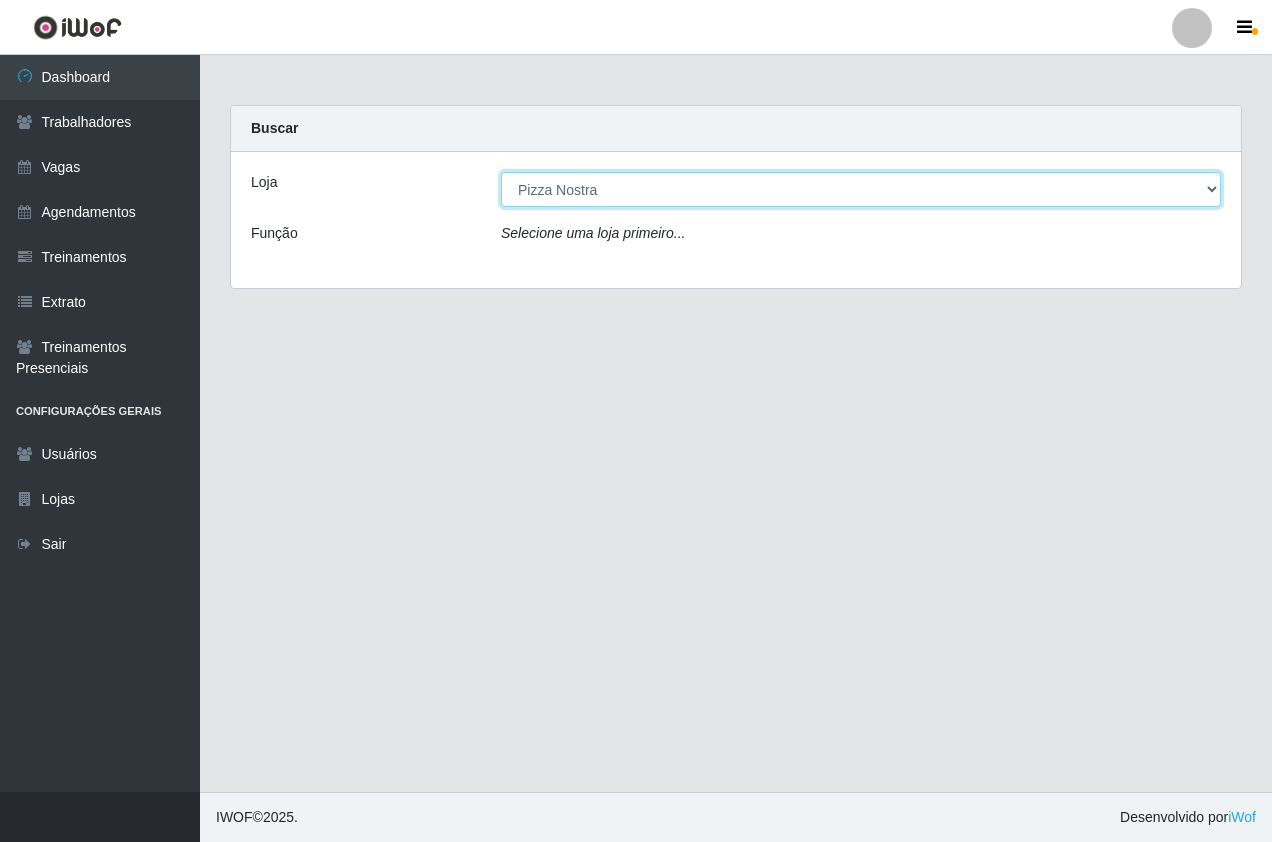 click on "[Selecione...] Pizza Nostra" at bounding box center (861, 189) 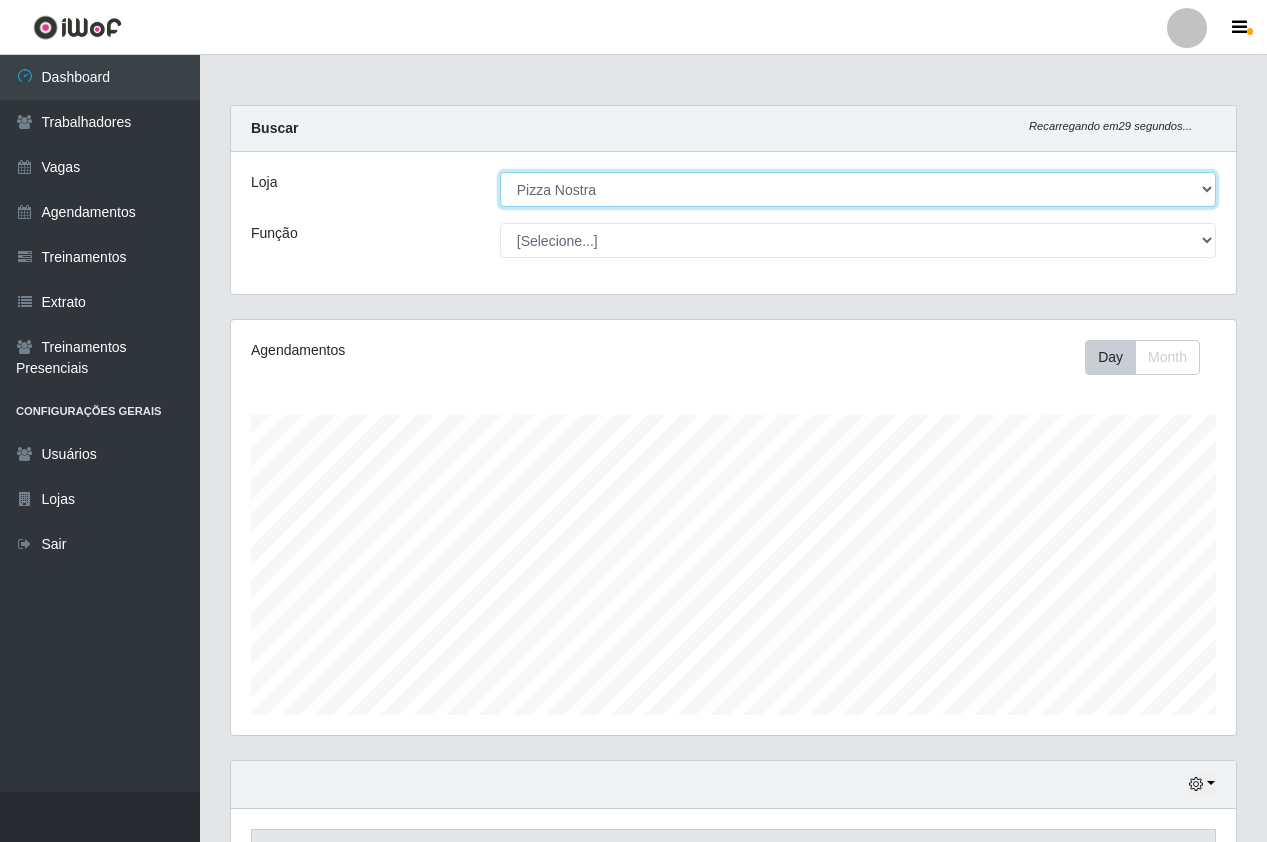 scroll, scrollTop: 999585, scrollLeft: 998995, axis: both 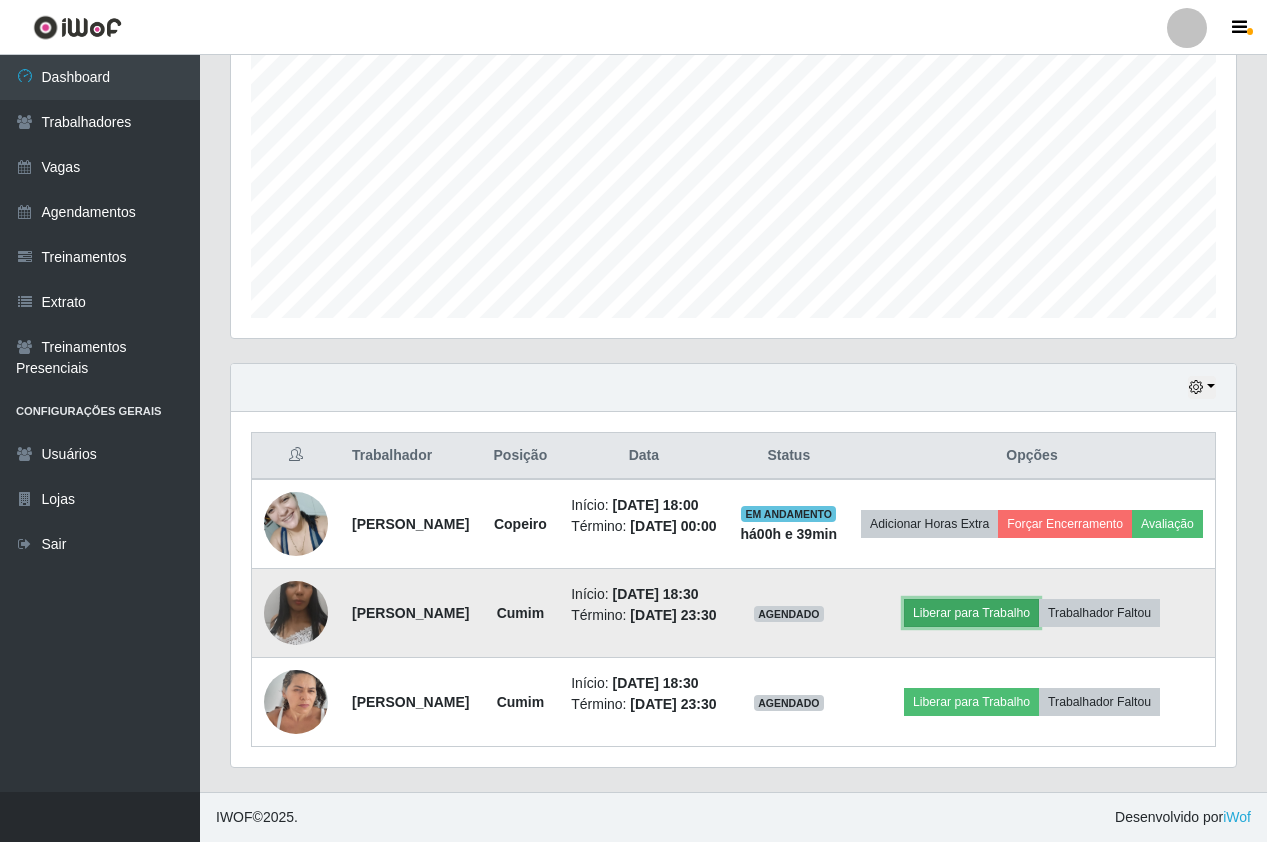 click on "Liberar para Trabalho" at bounding box center [971, 613] 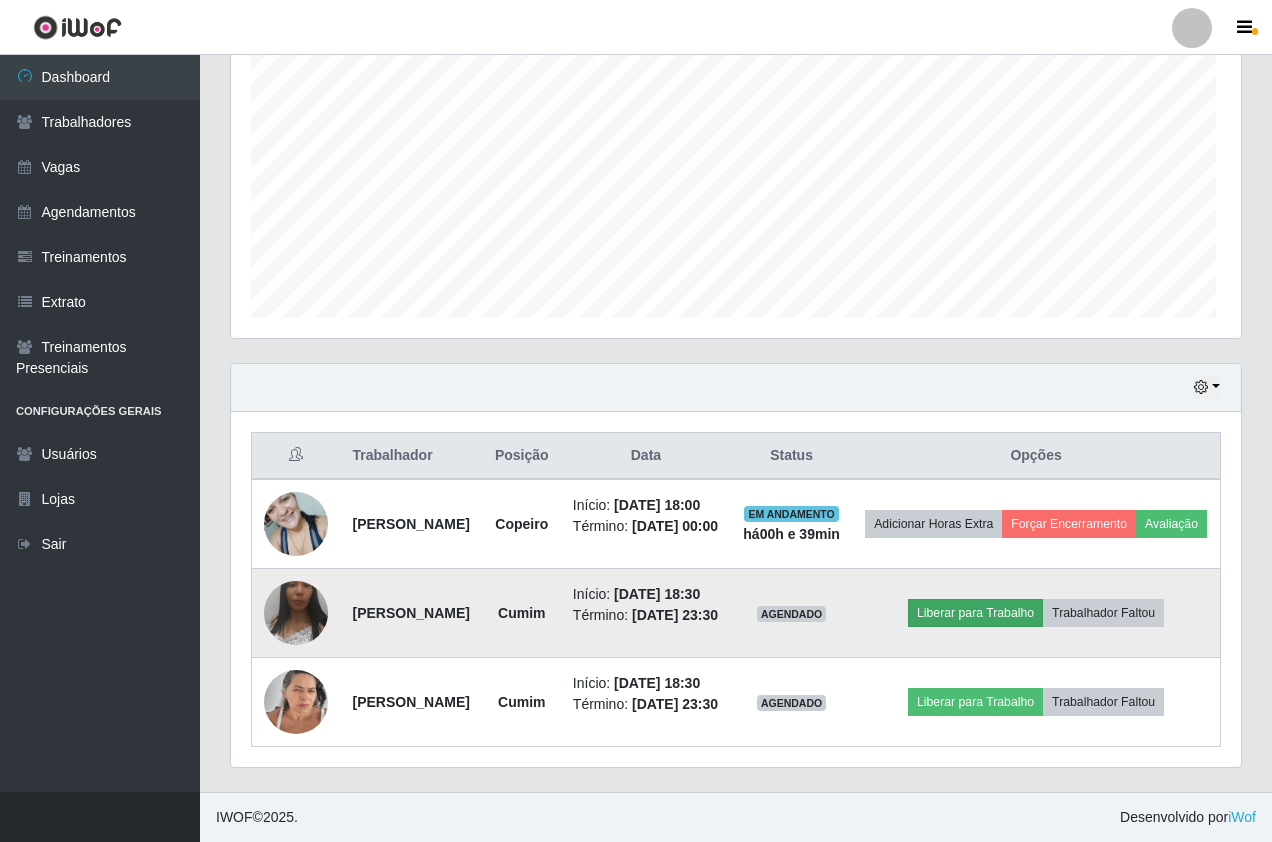 scroll, scrollTop: 999585, scrollLeft: 999005, axis: both 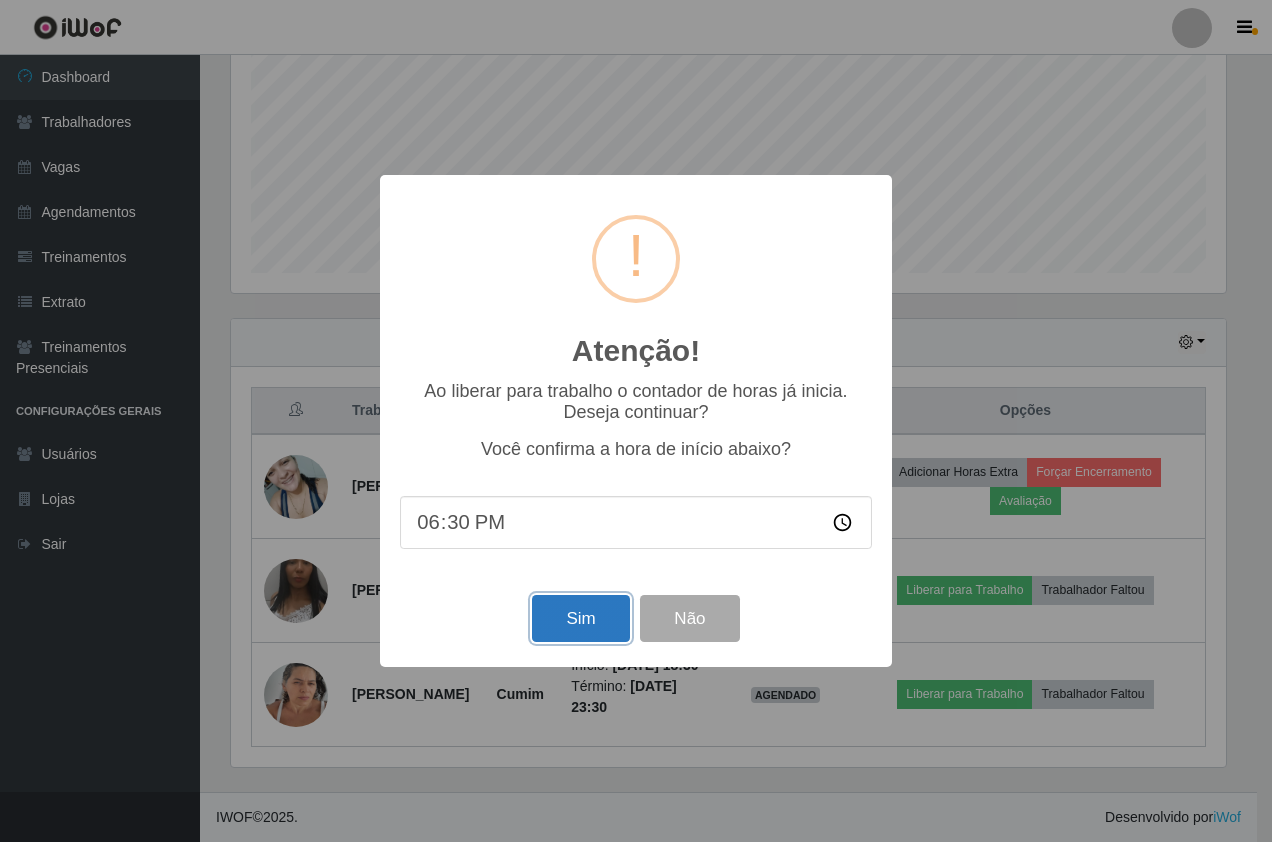click on "Sim" at bounding box center (580, 618) 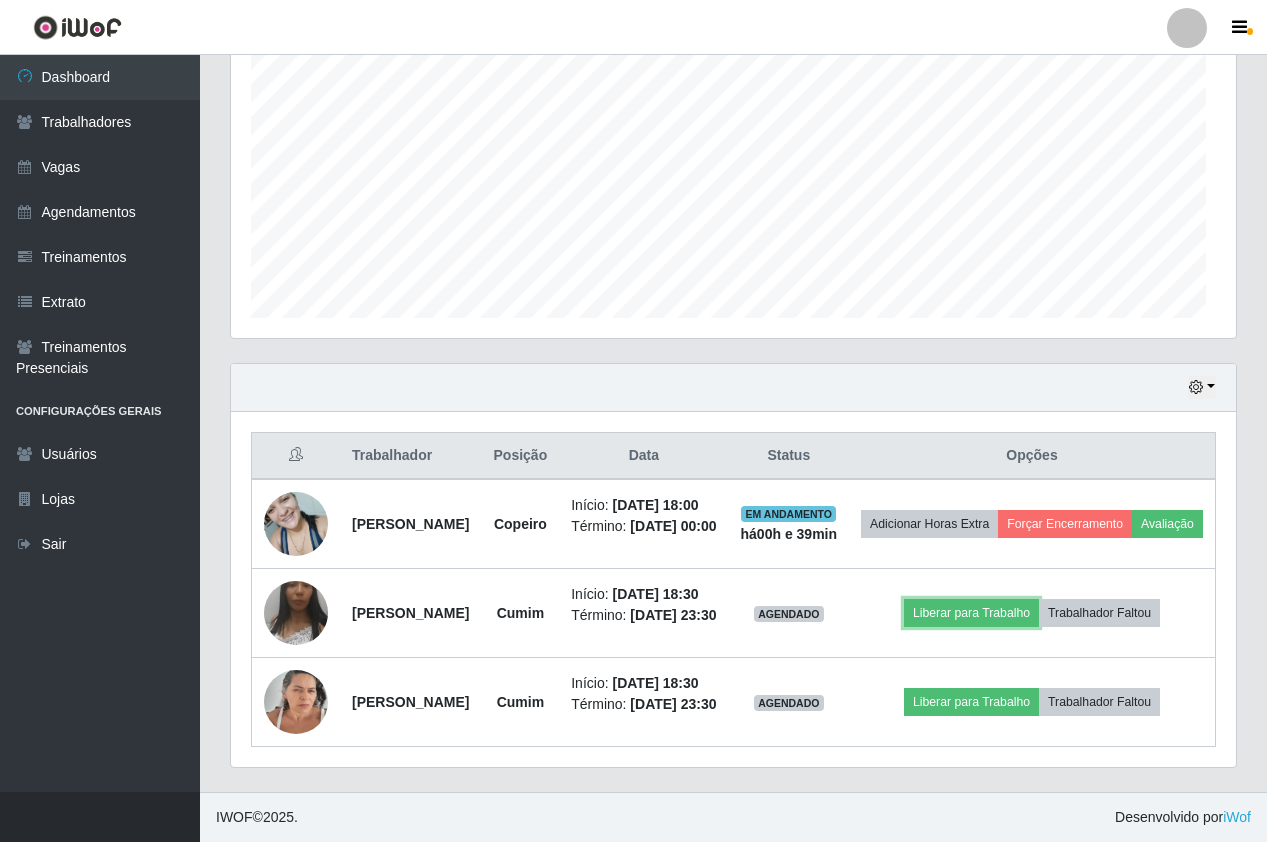 scroll, scrollTop: 999585, scrollLeft: 998995, axis: both 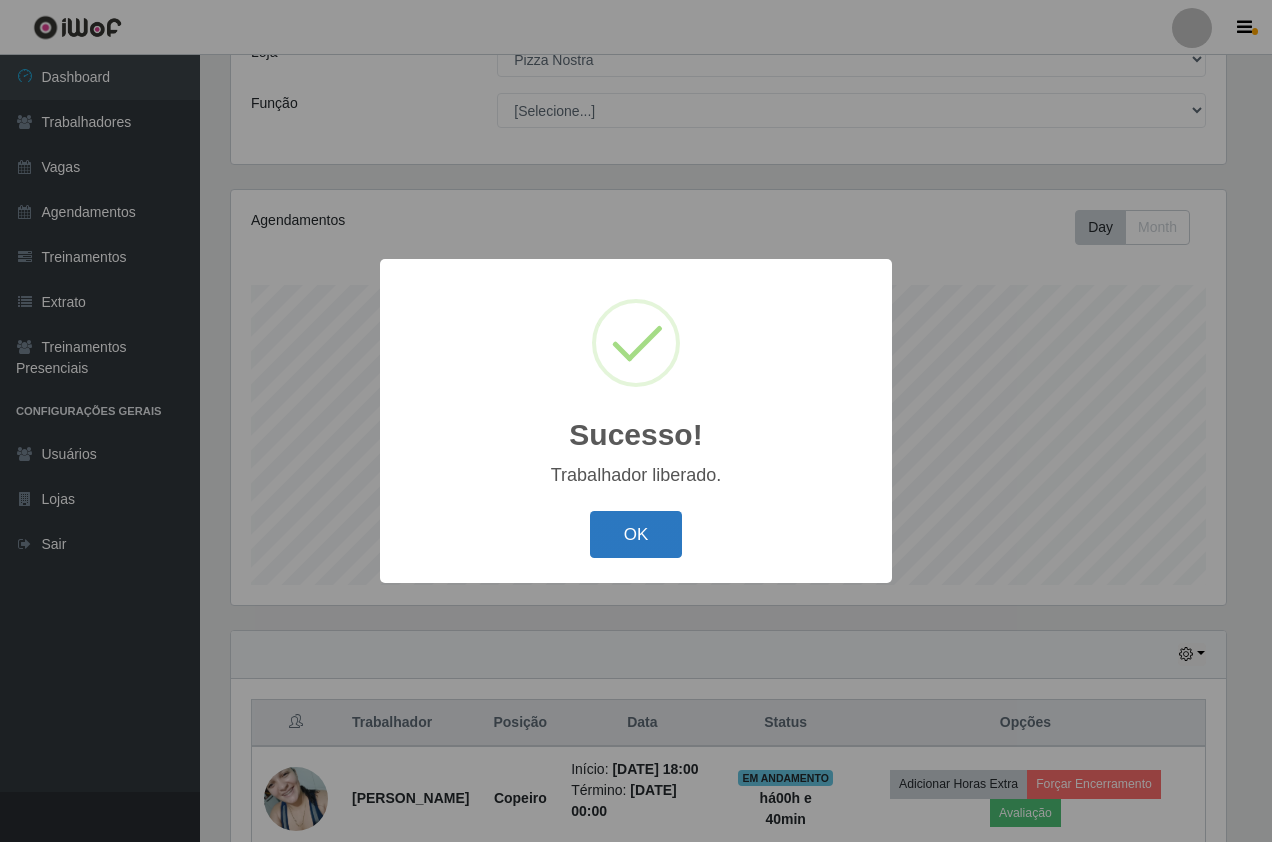 click on "OK" at bounding box center (636, 534) 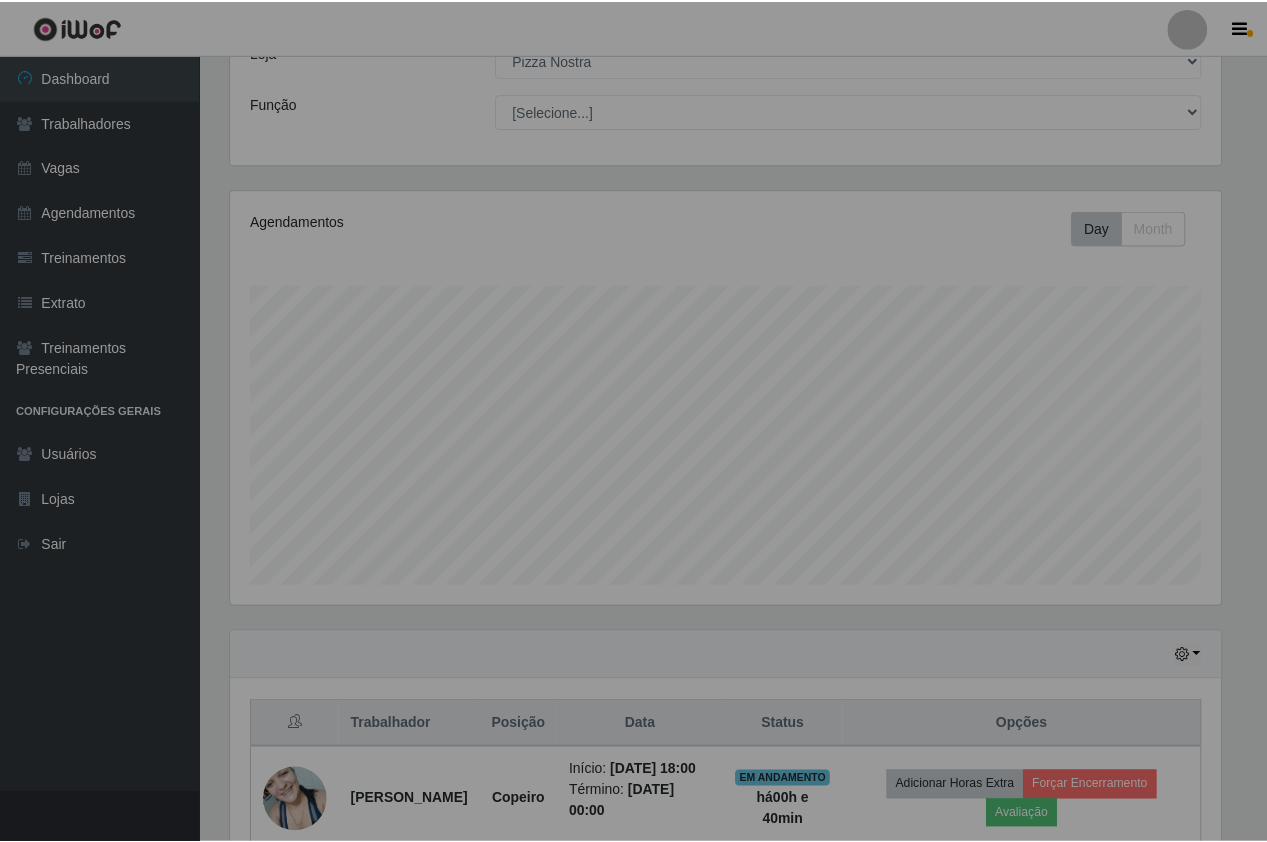 scroll, scrollTop: 999585, scrollLeft: 998995, axis: both 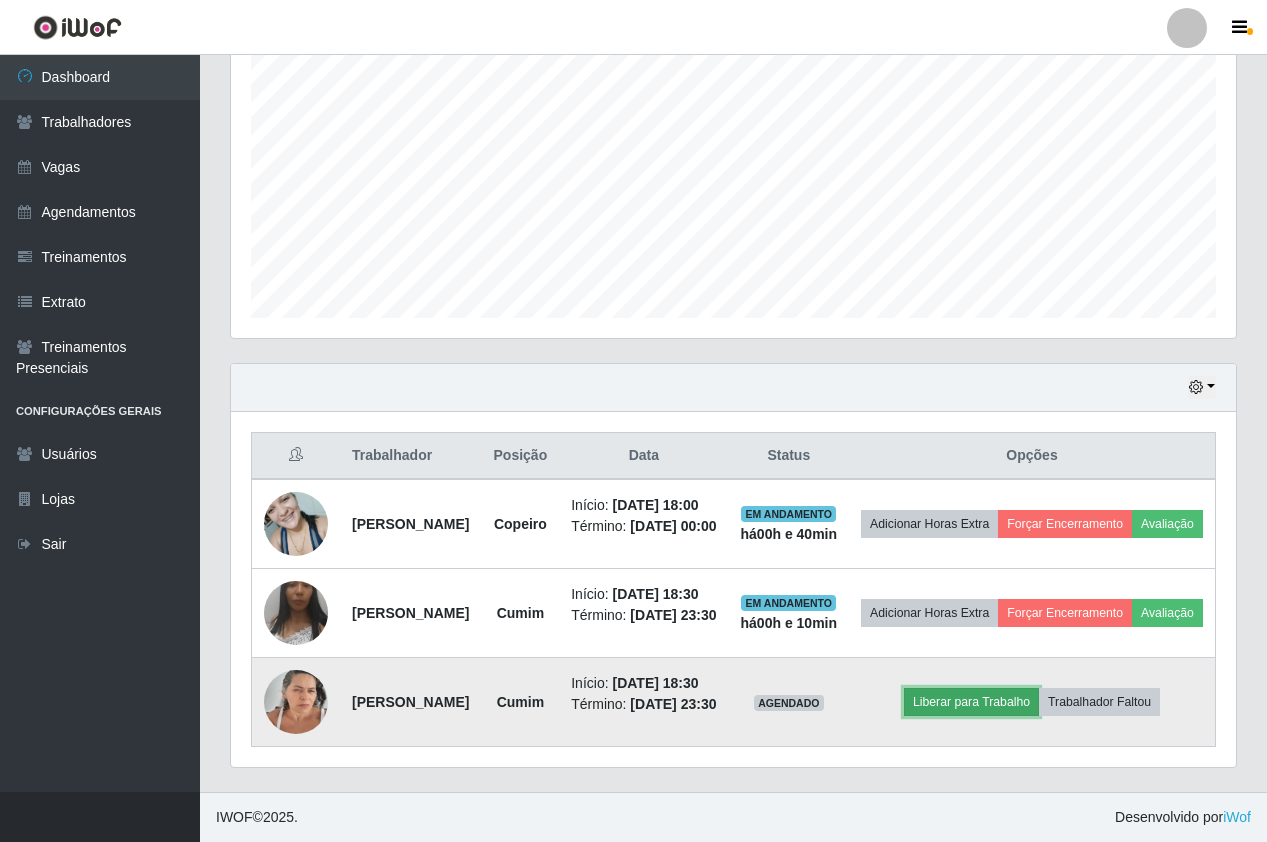 click on "Liberar para Trabalho" at bounding box center [971, 702] 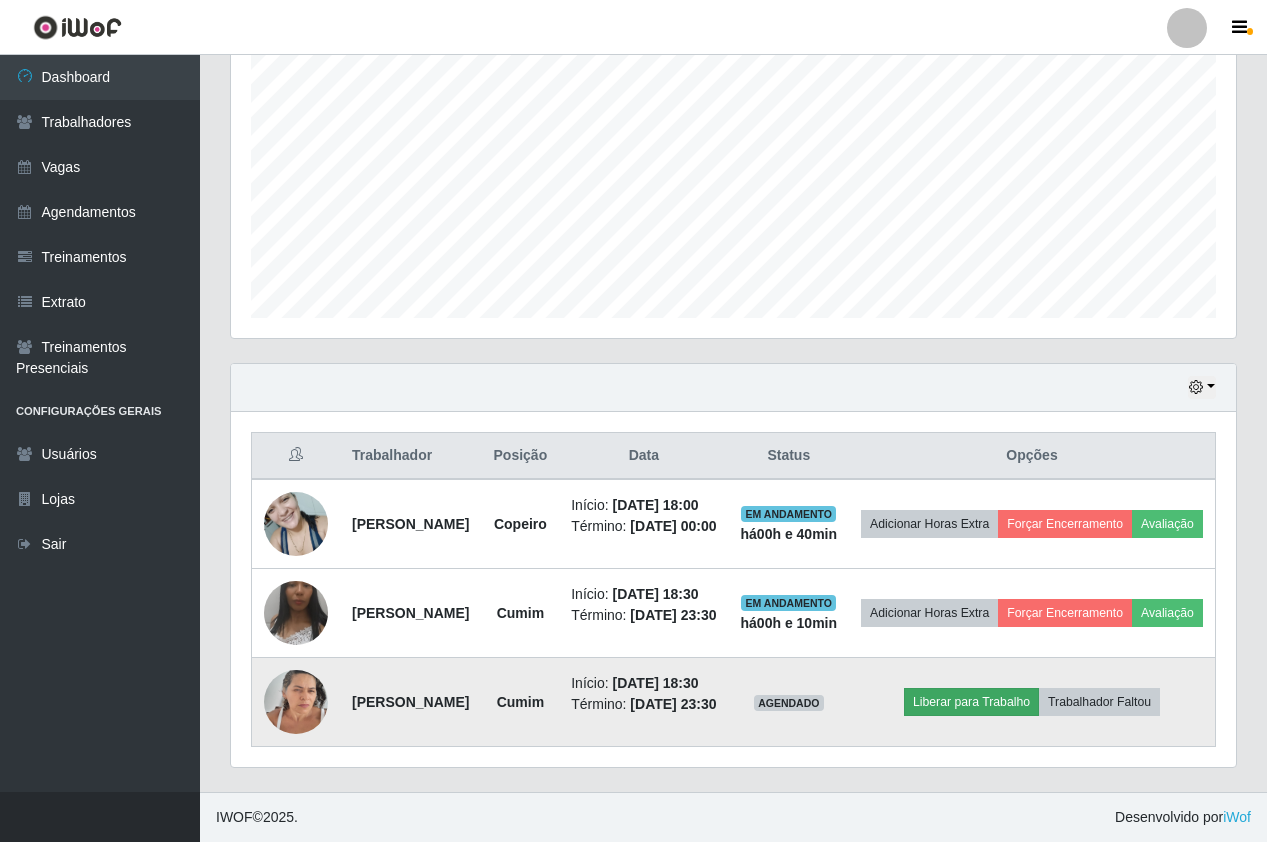scroll, scrollTop: 999585, scrollLeft: 999005, axis: both 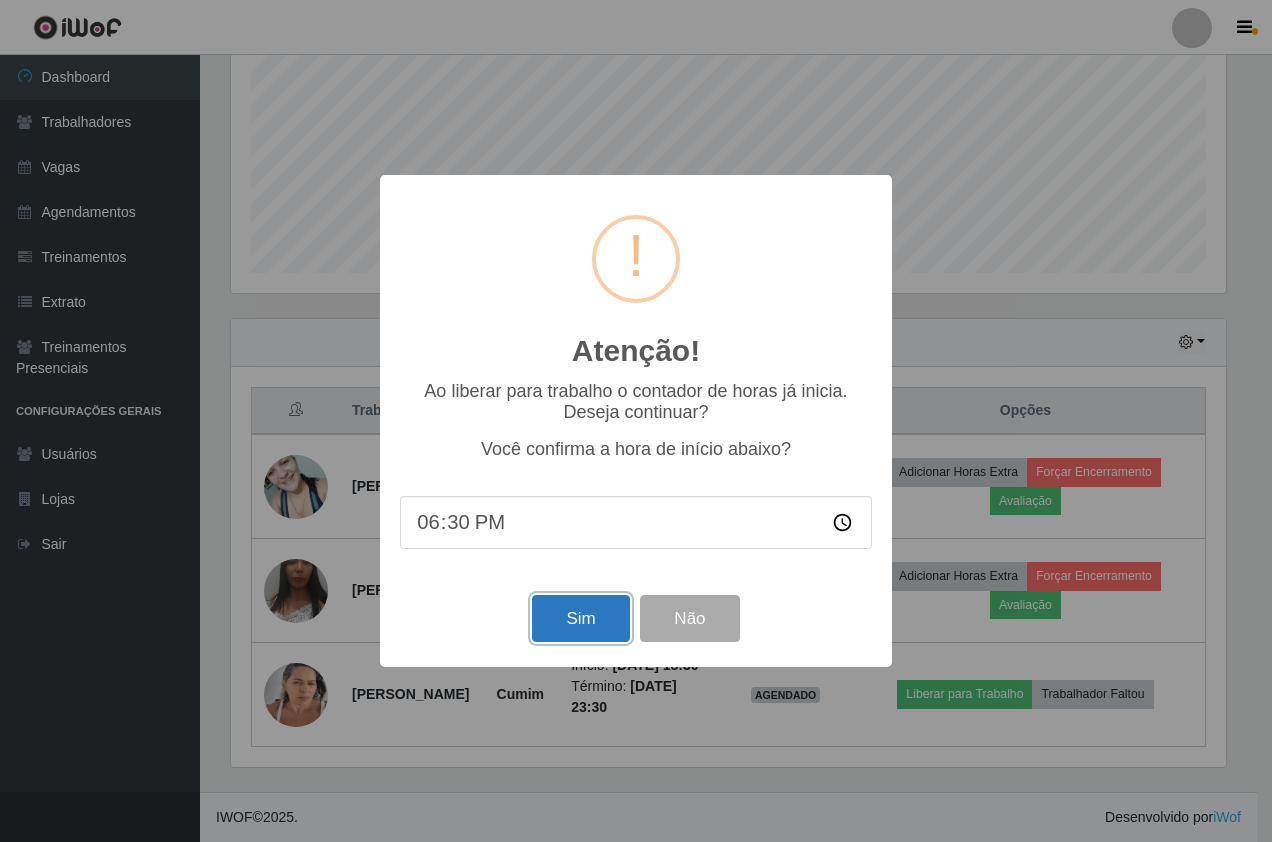 click on "Sim" at bounding box center (580, 618) 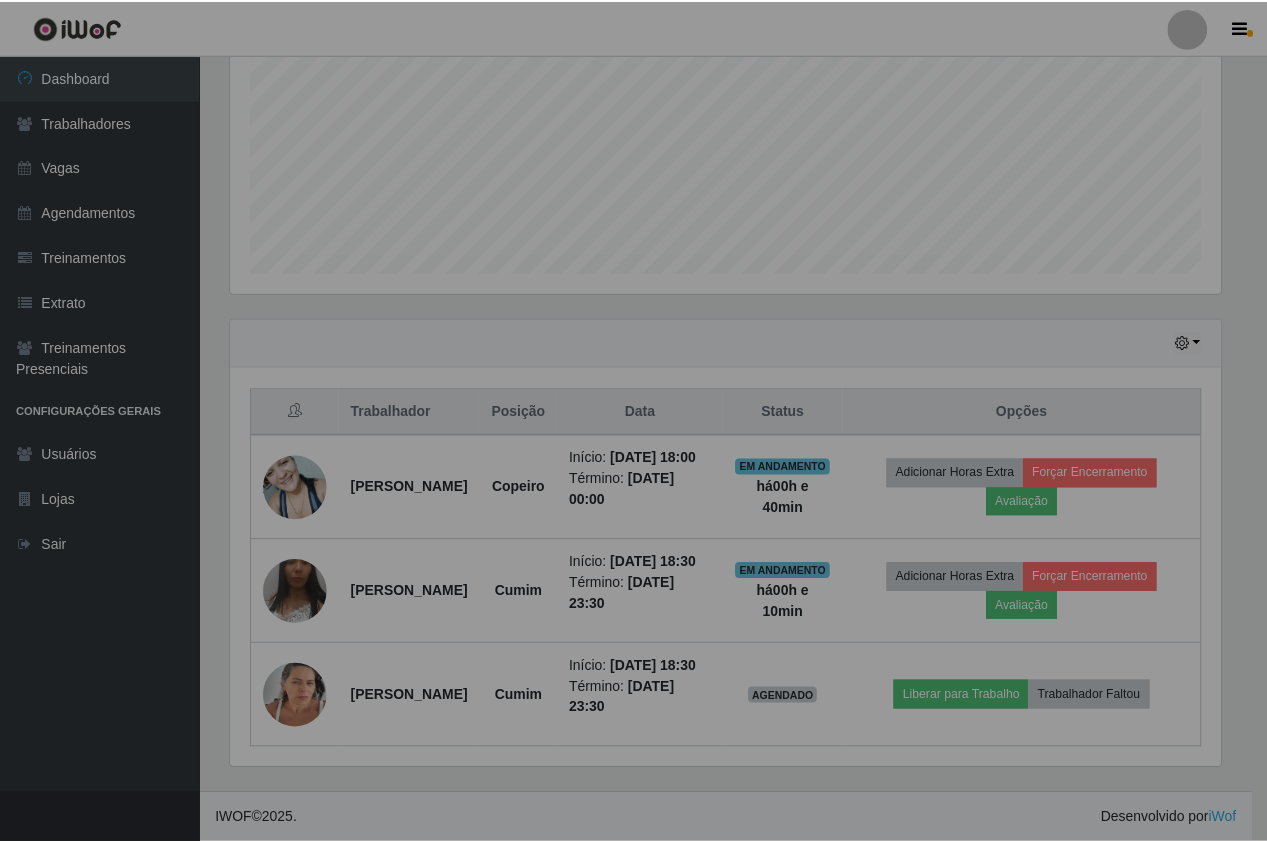 scroll, scrollTop: 999585, scrollLeft: 998995, axis: both 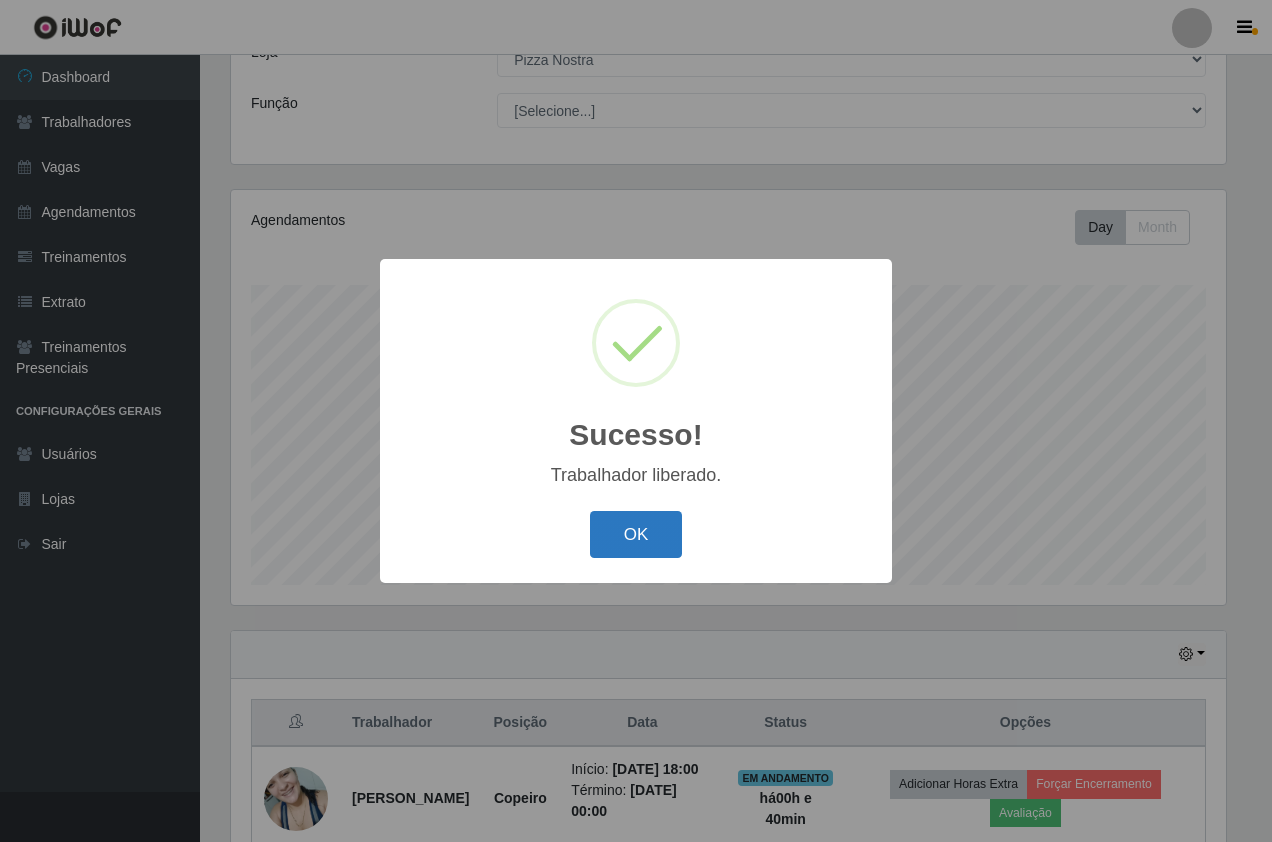 click on "OK" at bounding box center (636, 534) 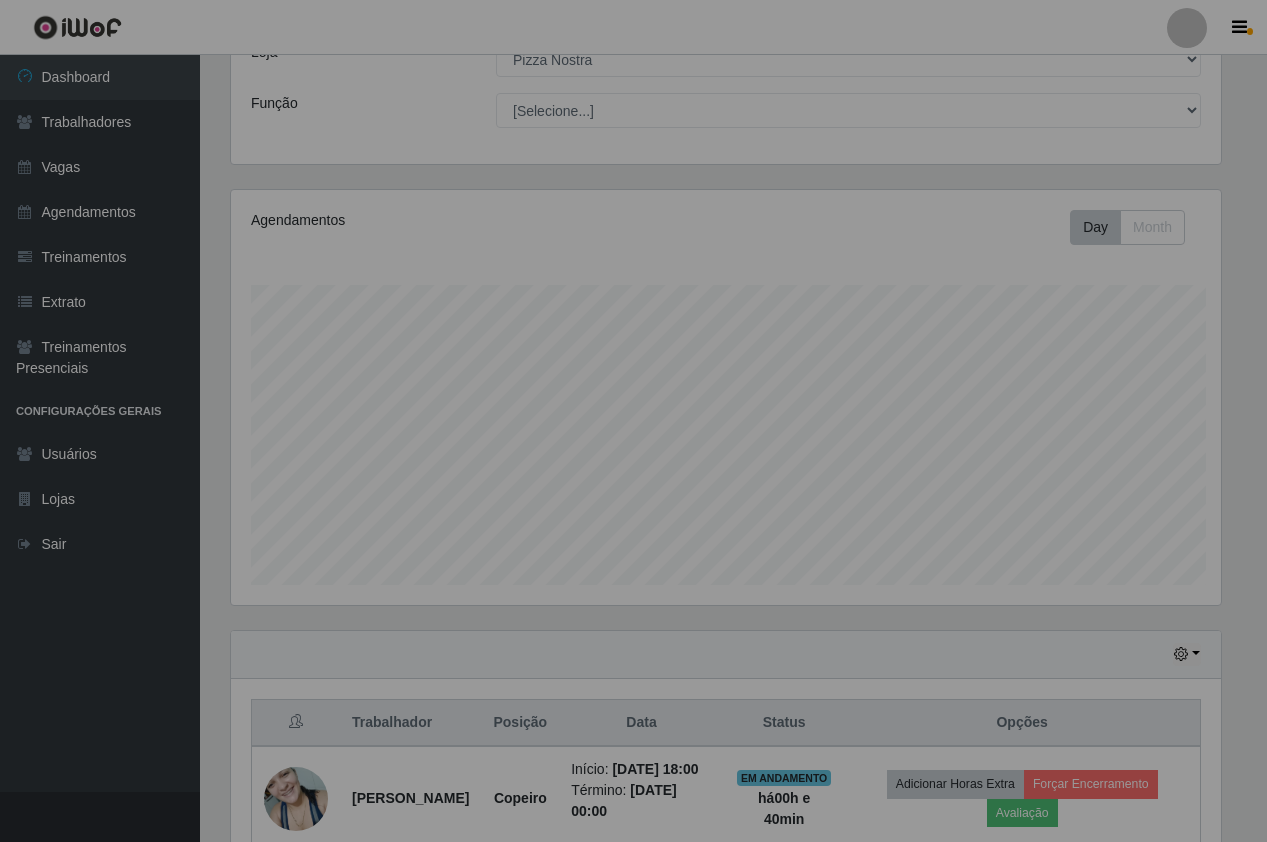 scroll, scrollTop: 375, scrollLeft: 0, axis: vertical 